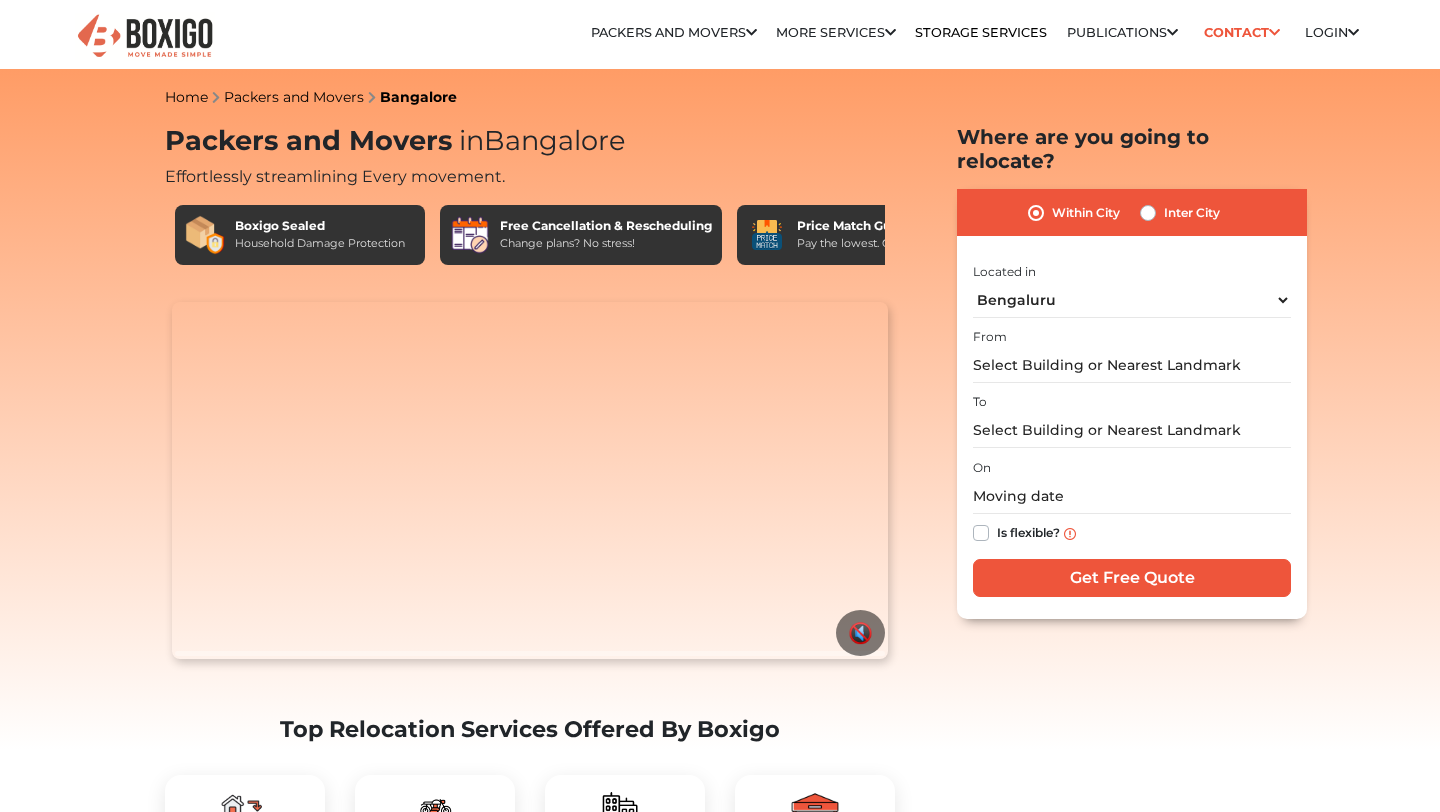 scroll, scrollTop: 0, scrollLeft: 0, axis: both 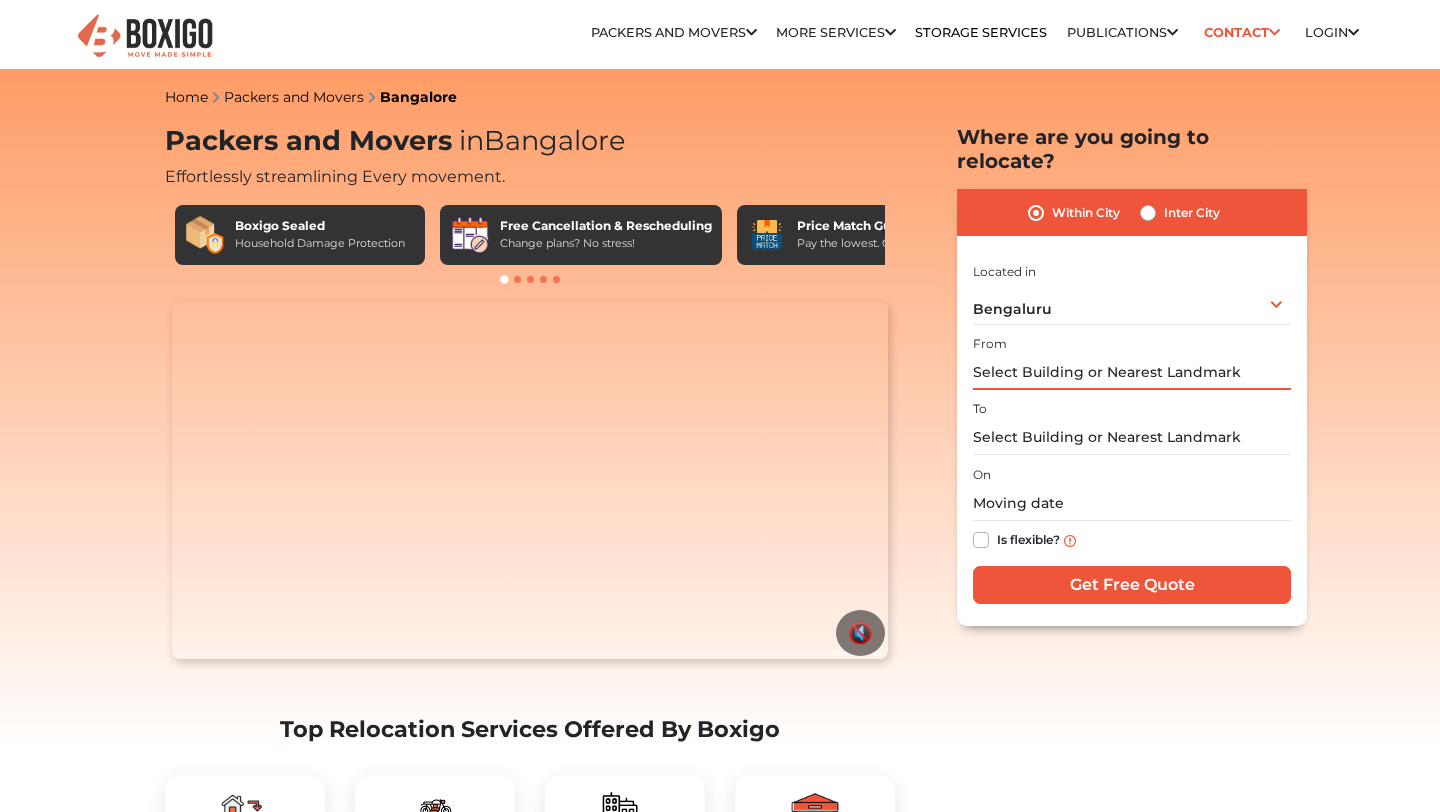 click at bounding box center (1132, 372) 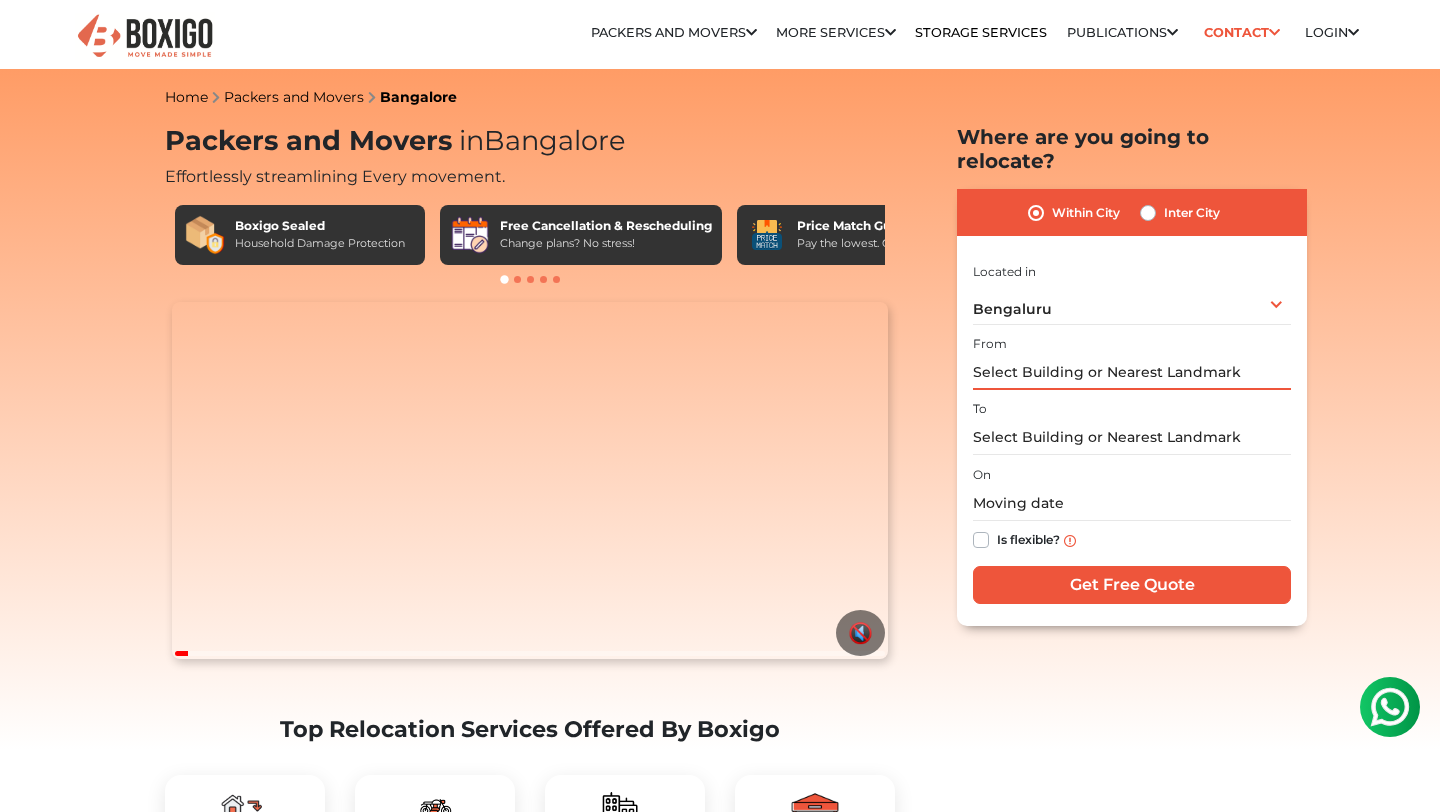 scroll, scrollTop: 0, scrollLeft: 0, axis: both 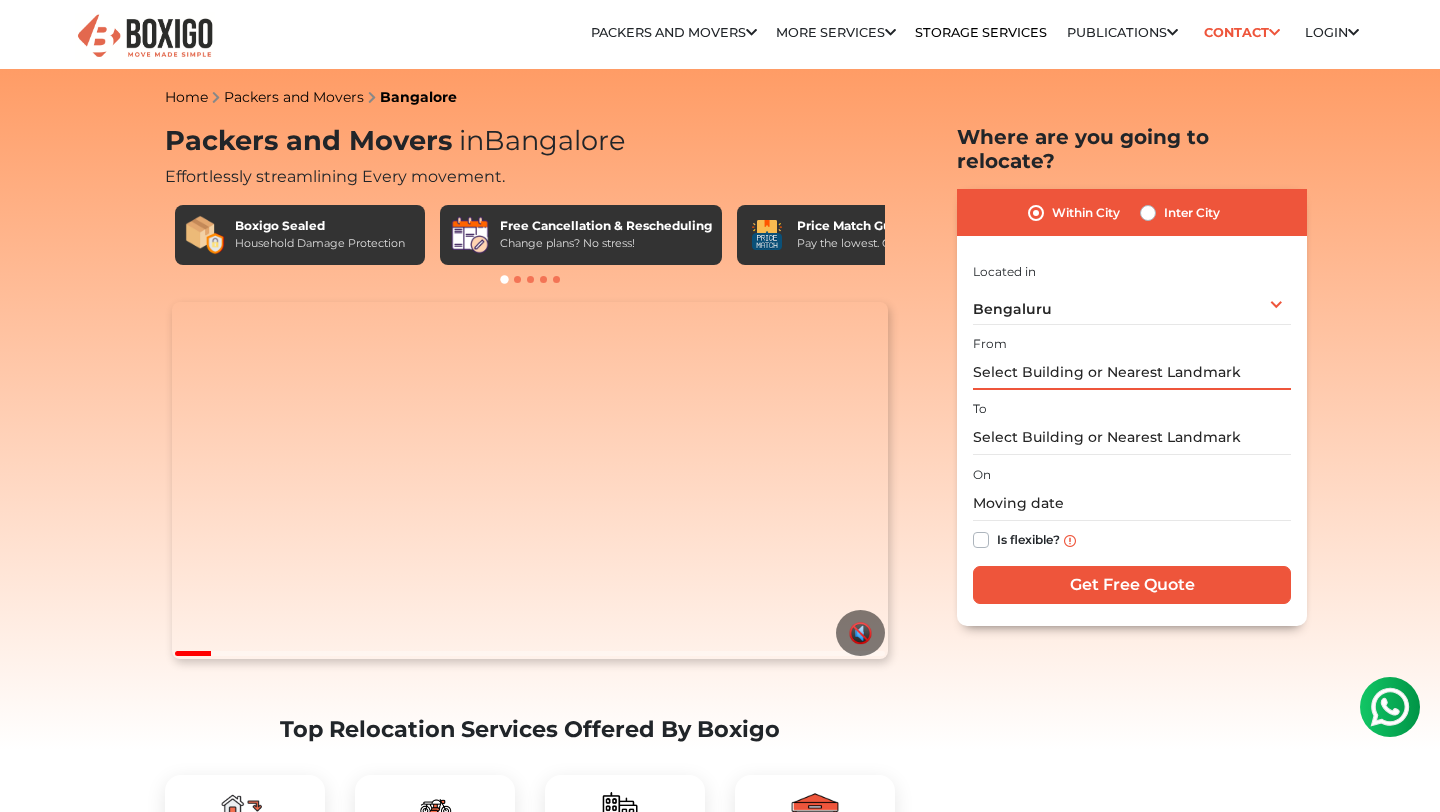 type on "n" 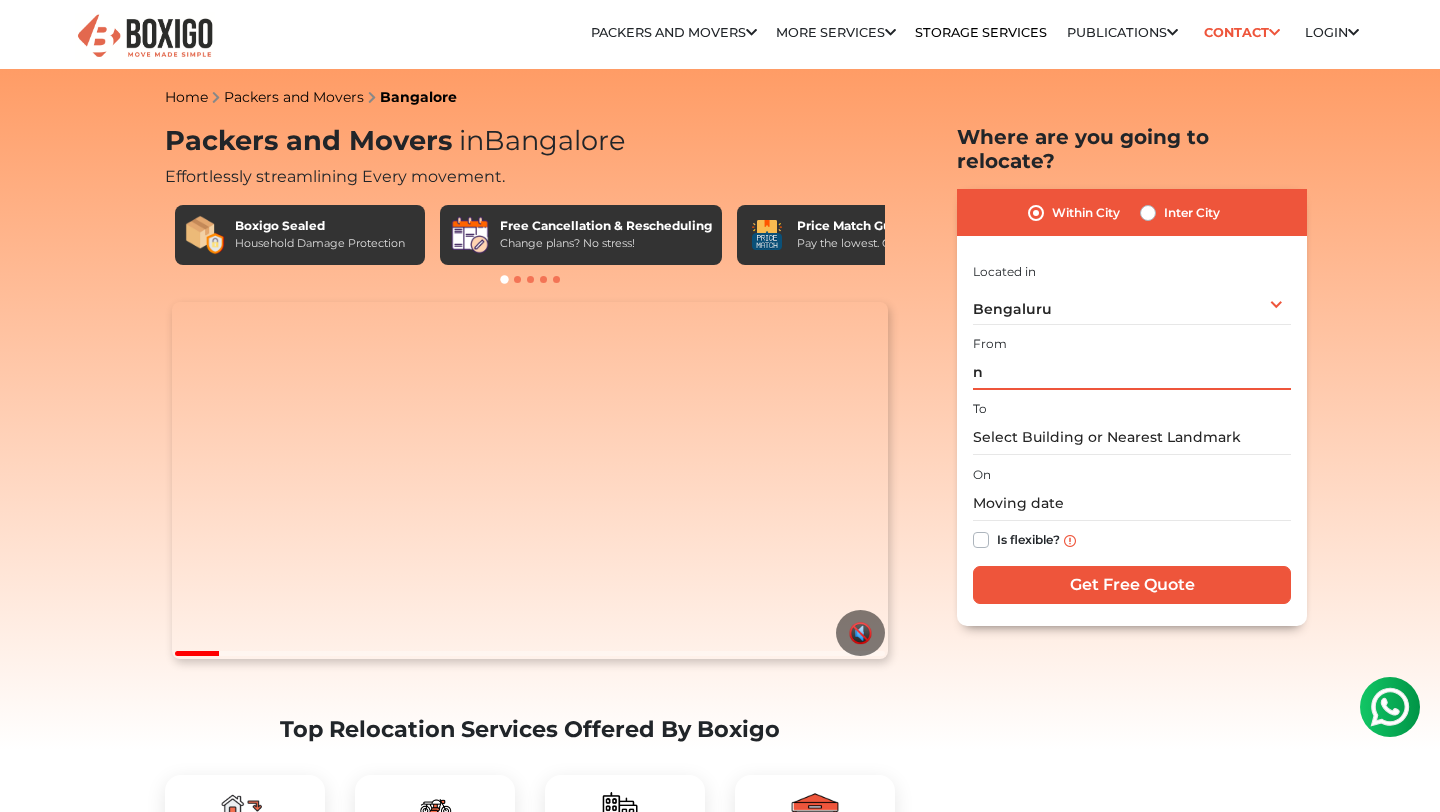 scroll, scrollTop: 0, scrollLeft: 0, axis: both 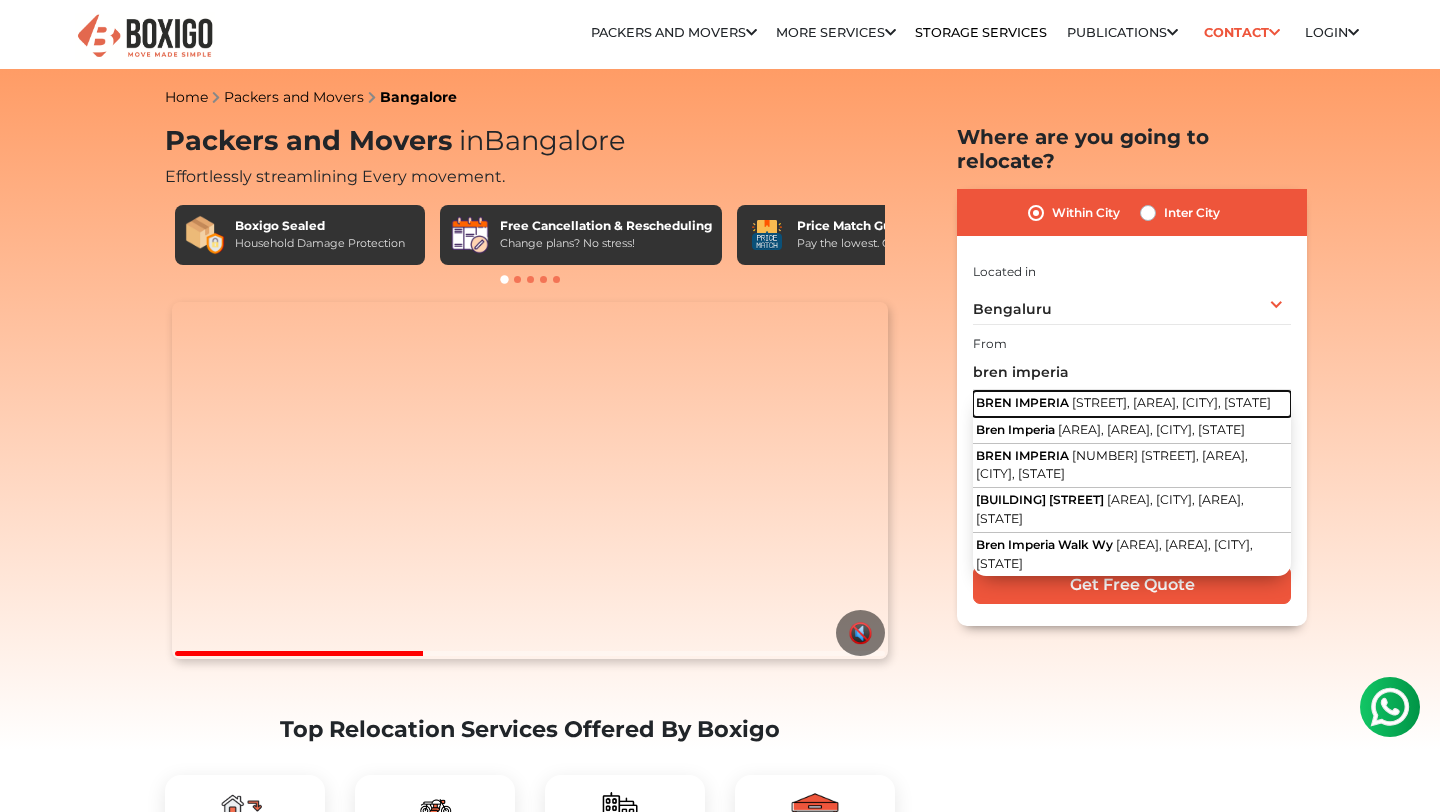 click on "BREN IMPERIA" at bounding box center (1022, 402) 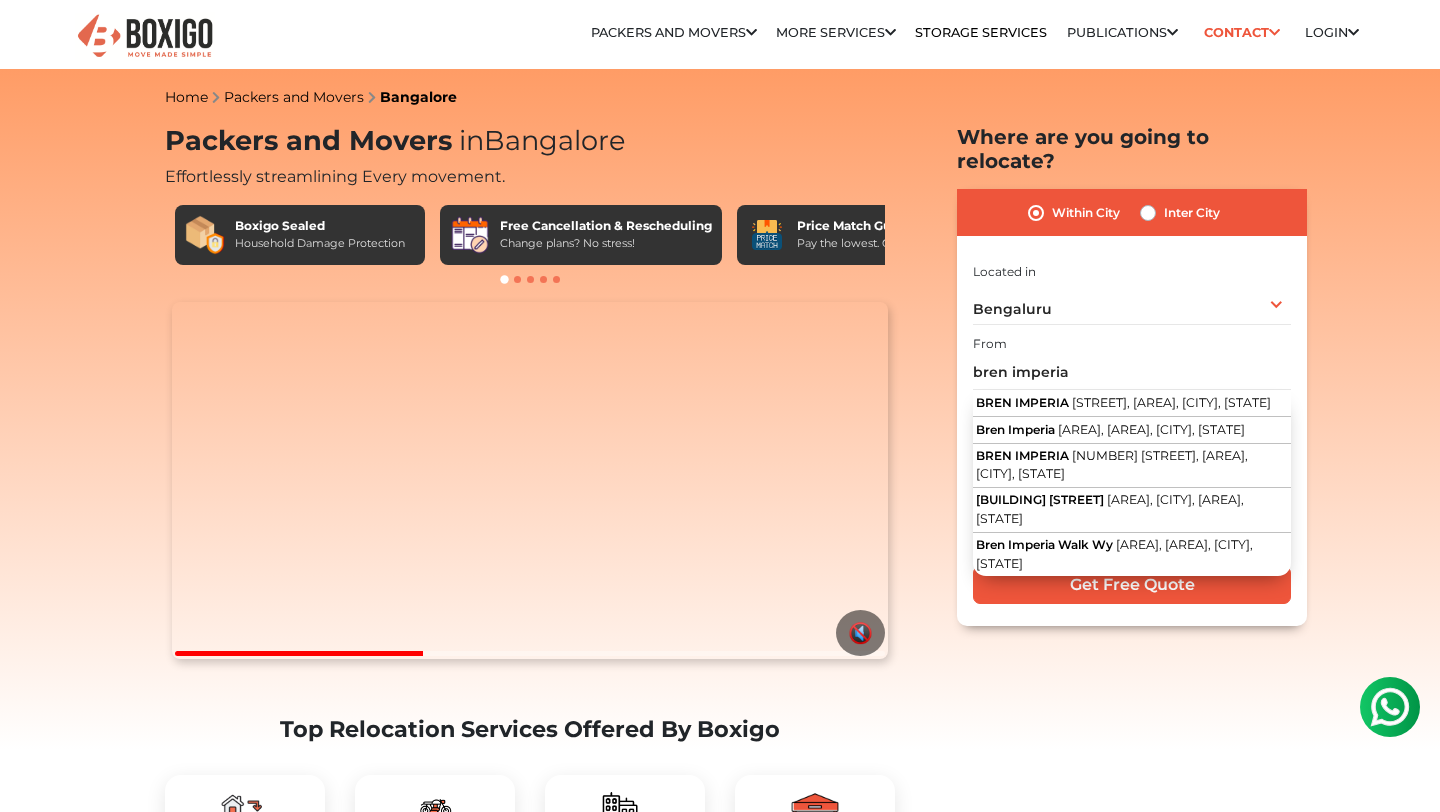 type on "[BUILDING], [STREET], [AREA], [CITY], [STATE]" 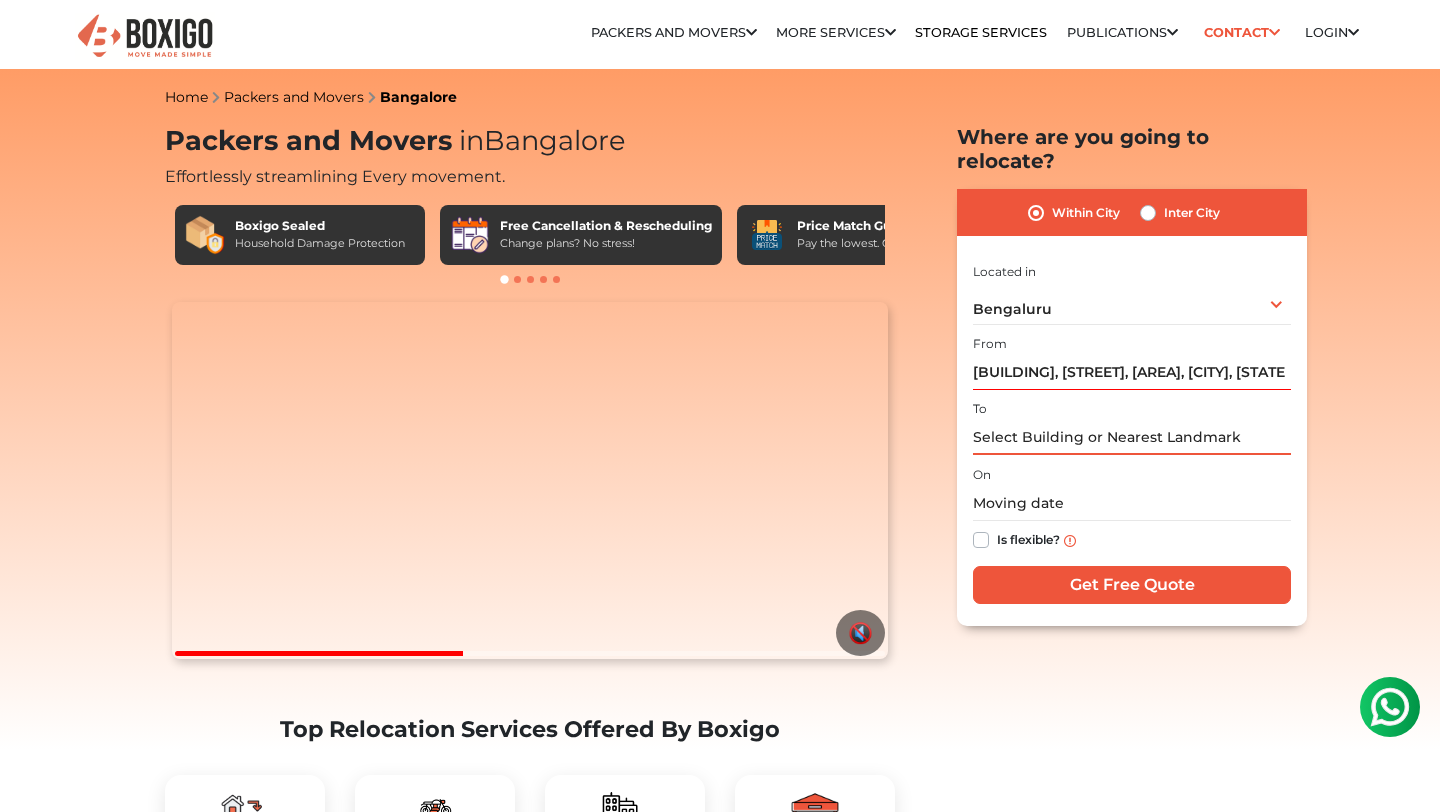 click at bounding box center [1132, 437] 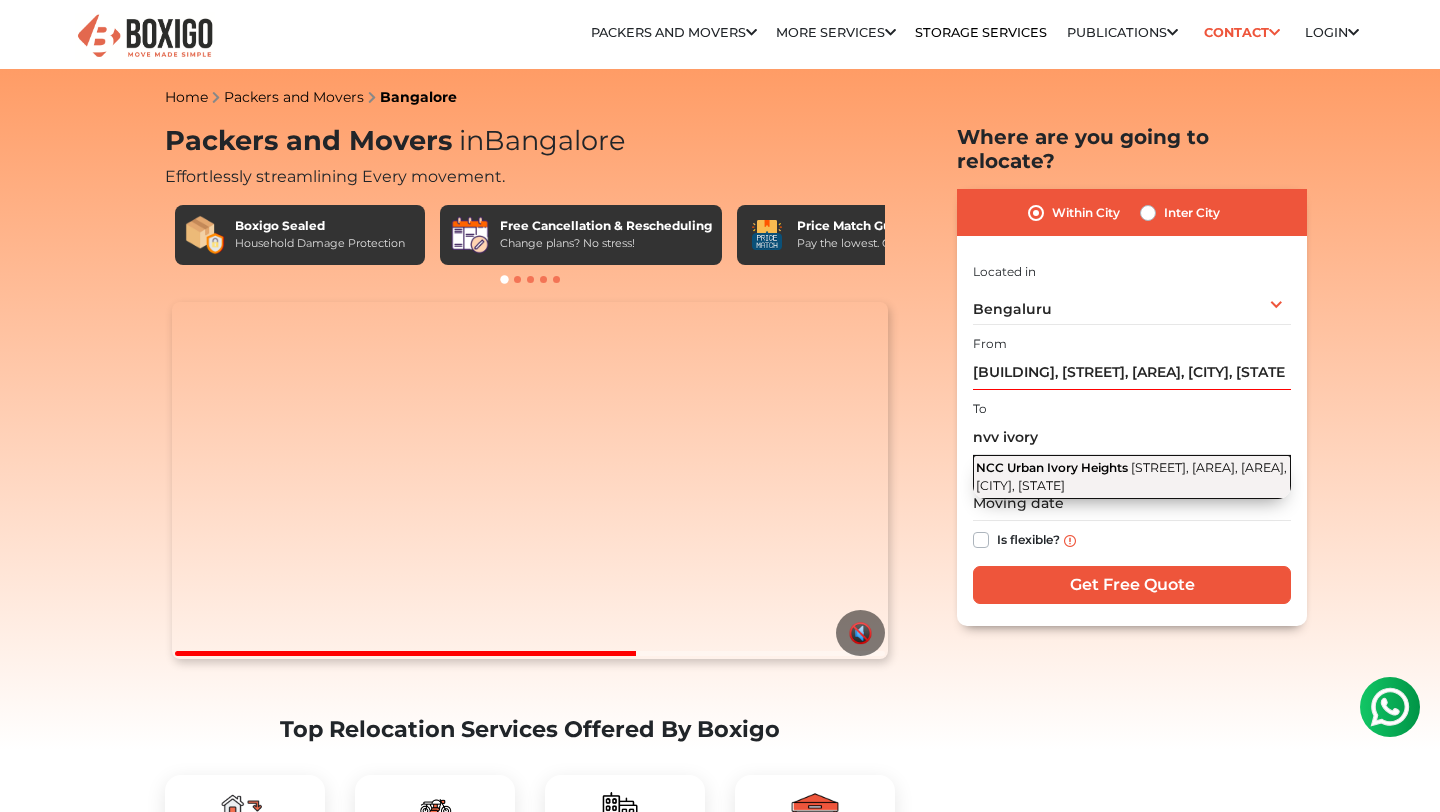 click on "[STREET], [AREA], [AREA], [CITY], [STATE]" at bounding box center (1131, 477) 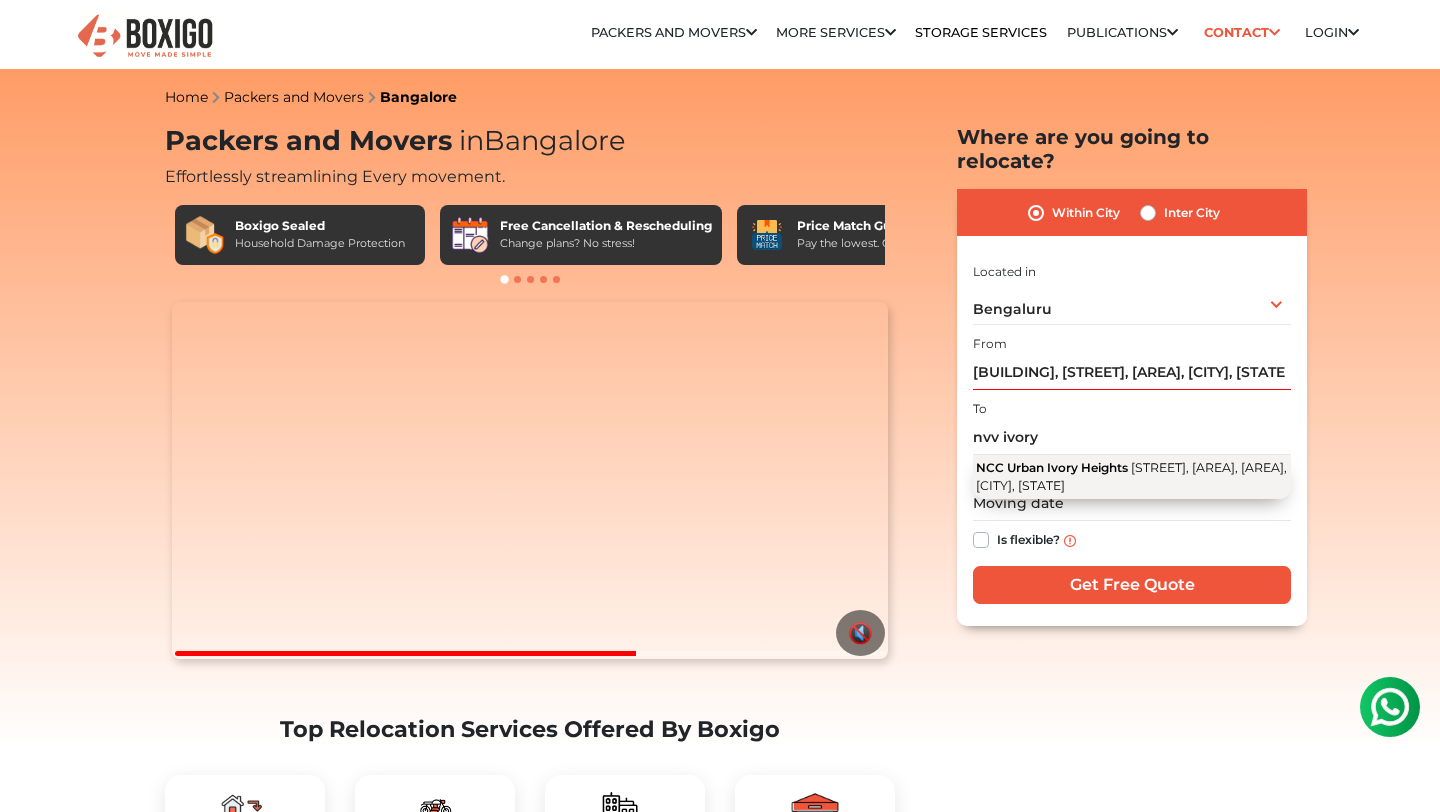 type on "[BUILDING], [STREET], [AREA], [AREA], [CITY], [STATE]" 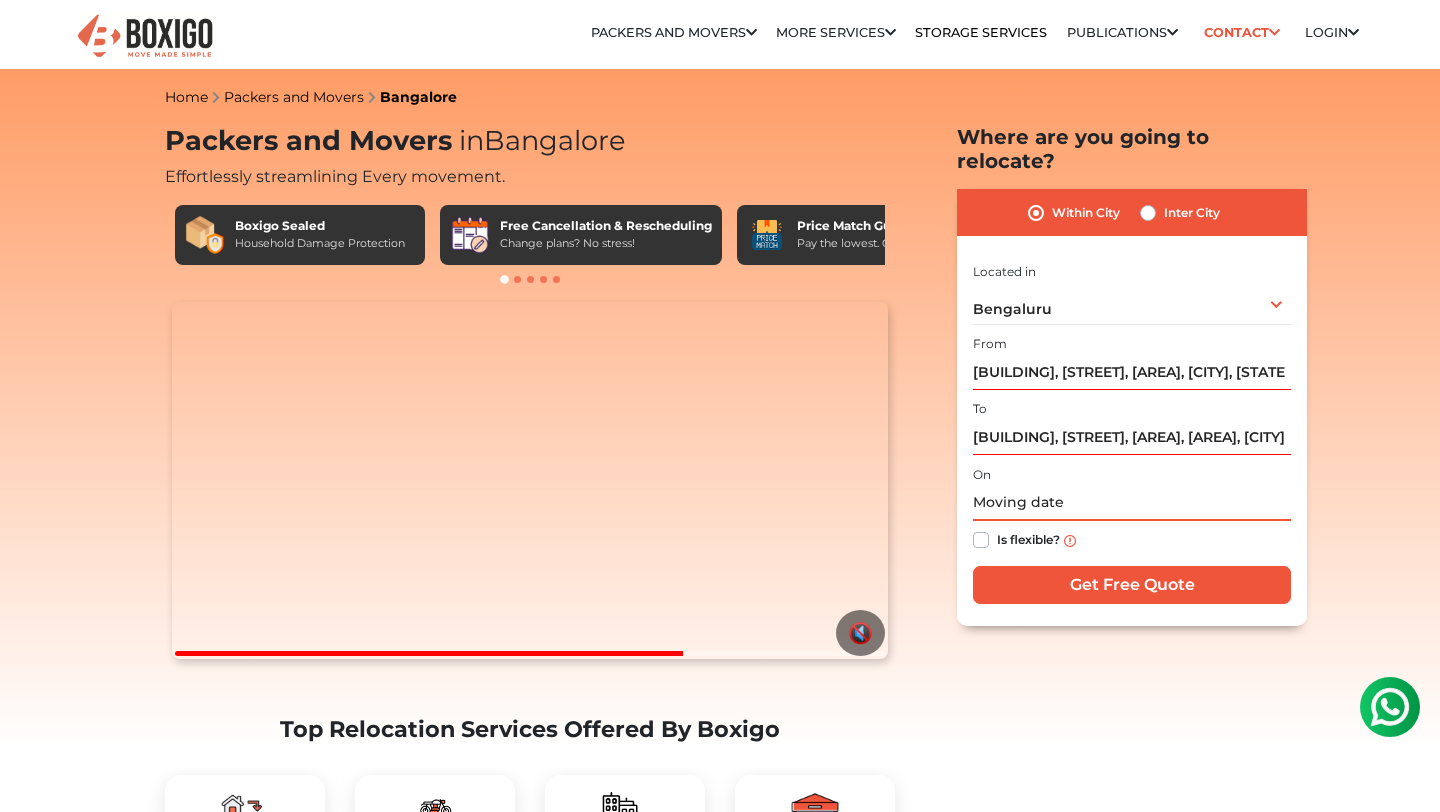 click at bounding box center [1132, 503] 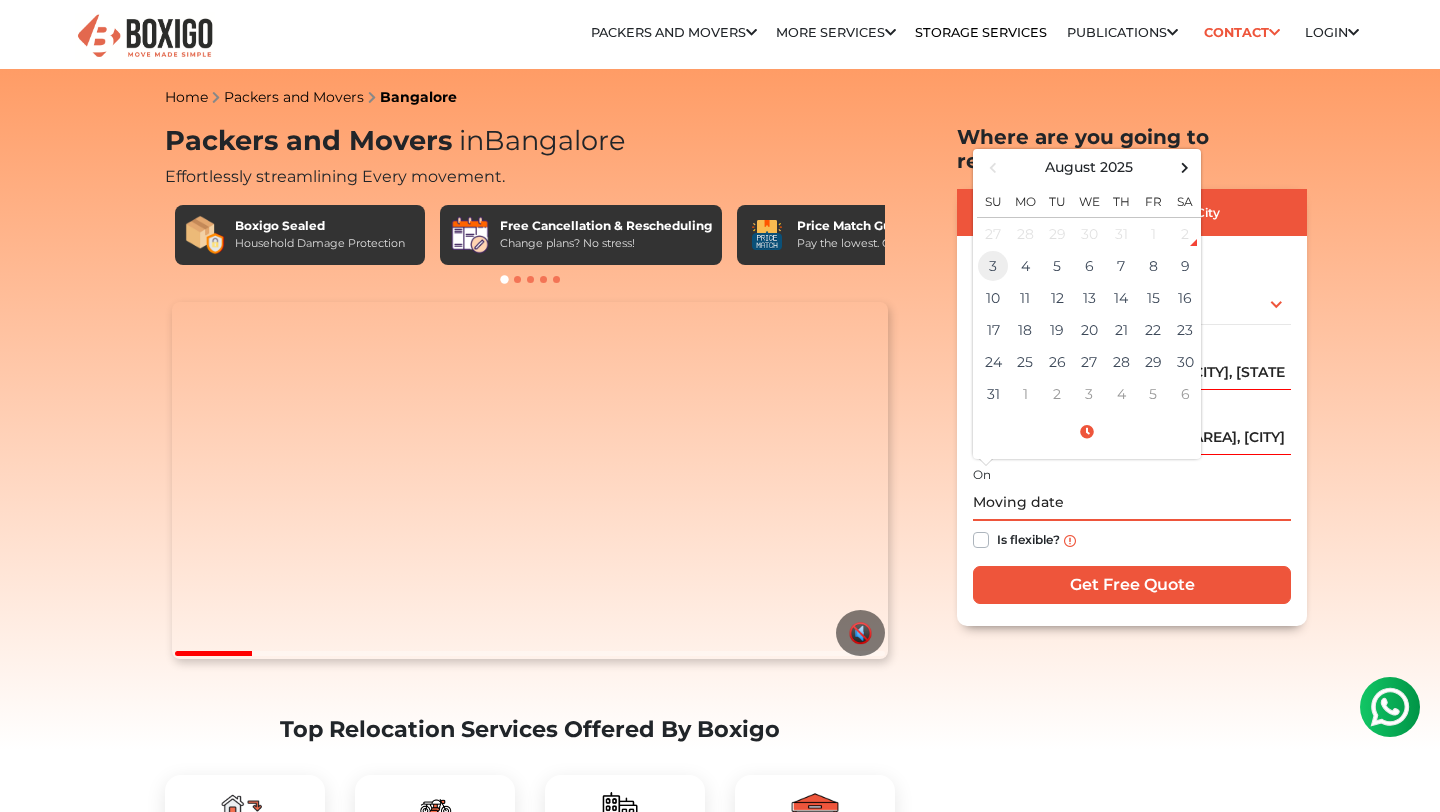 click on "3" at bounding box center [993, 266] 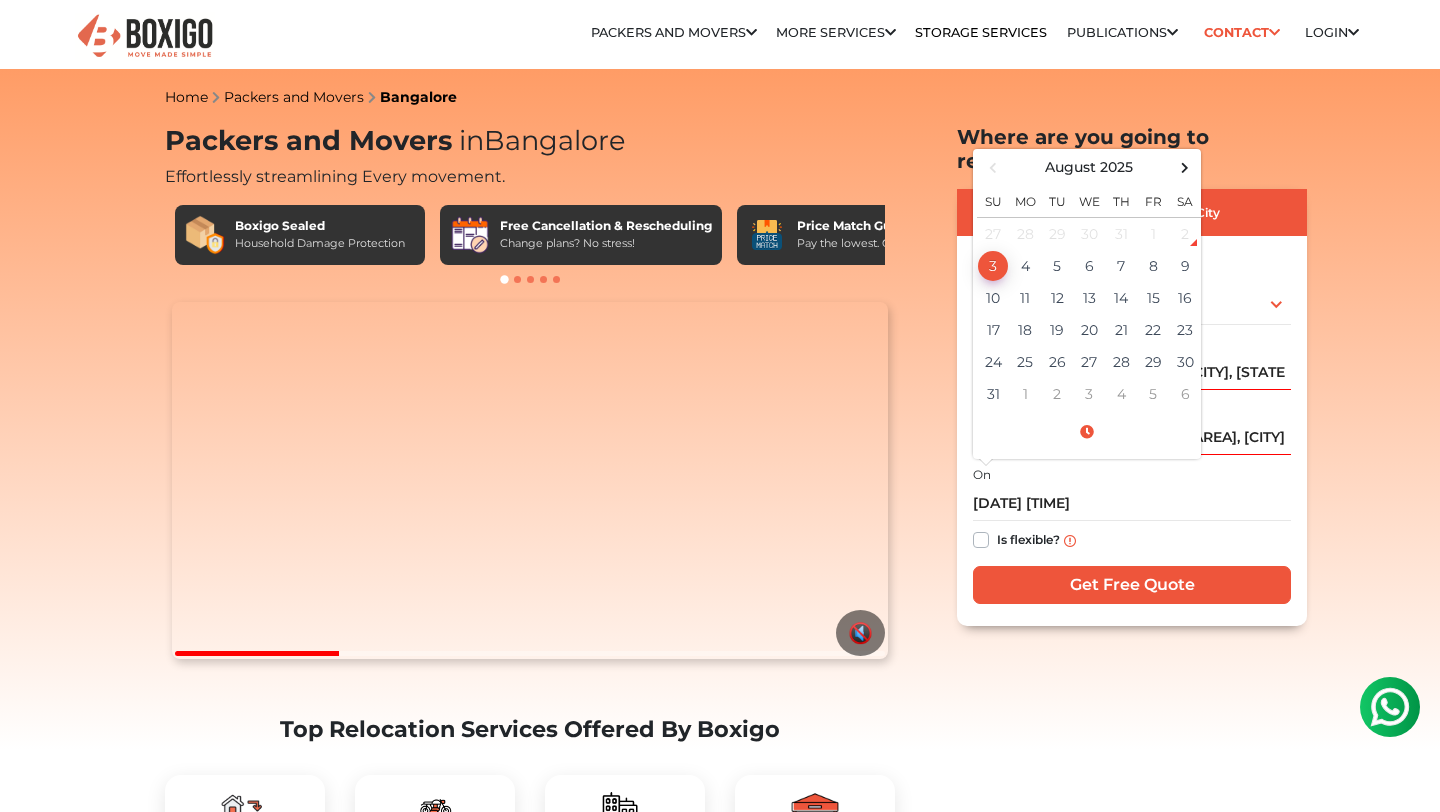 click on "Home
Packers and Movers
Bangalore
Packers and Movers      in  Bangalore
Effortlessly streamlining Every movement.
Boxigo Sealed
Household Damage Protection
Free Cancellation & Rescheduling
Change plans? No stress!
No Hidden Costs" at bounding box center (720, 4650) 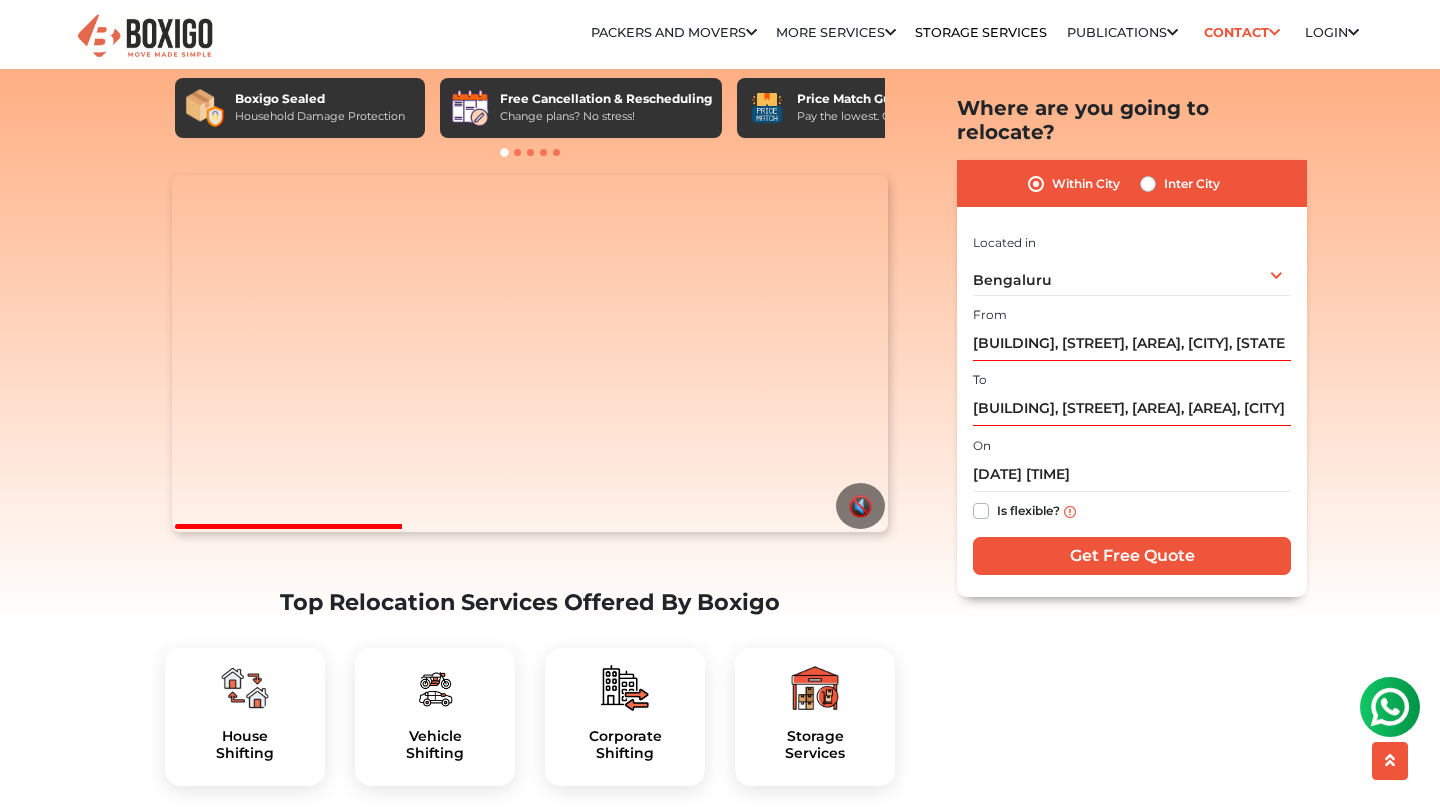 scroll, scrollTop: 128, scrollLeft: 0, axis: vertical 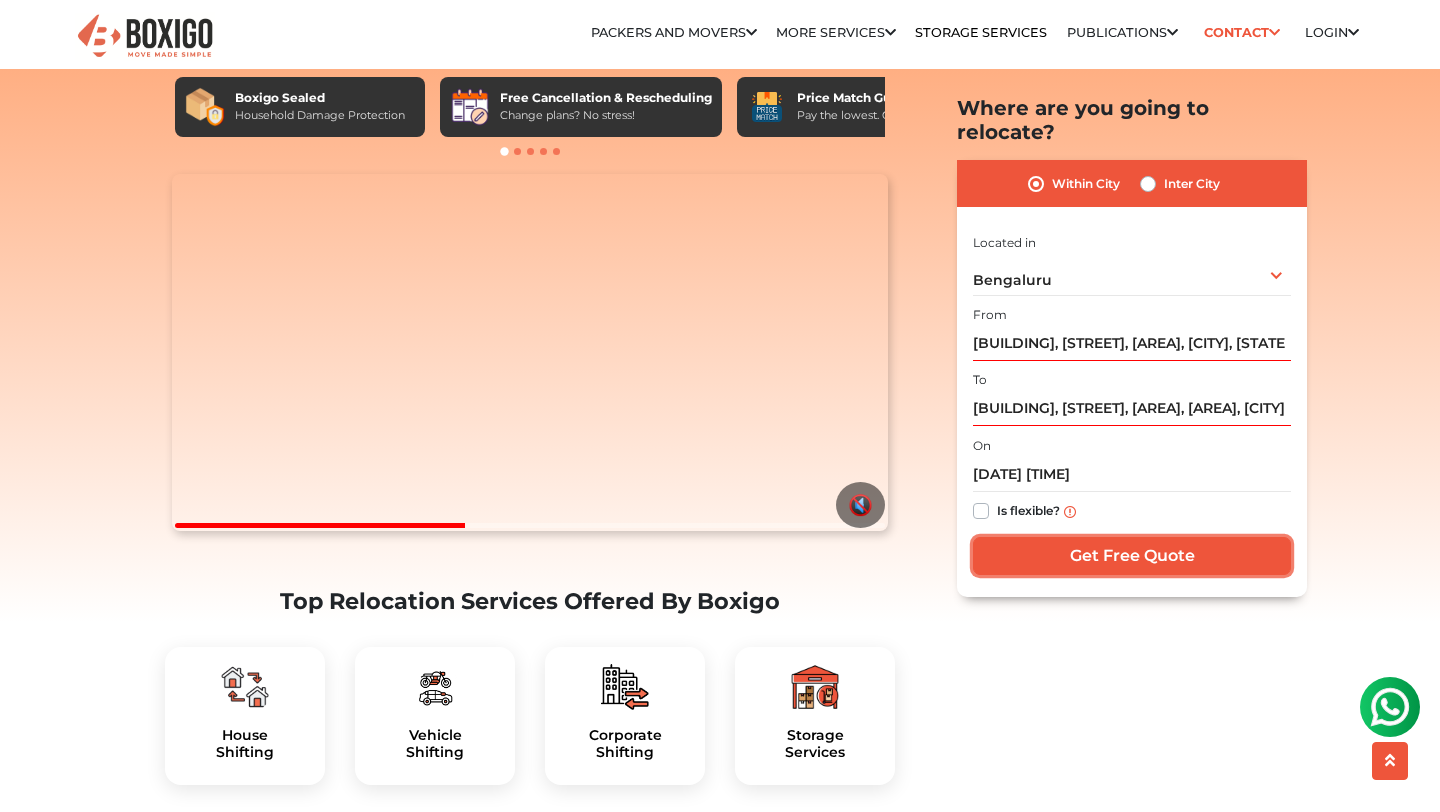 click on "Get Free Quote" at bounding box center [1132, 556] 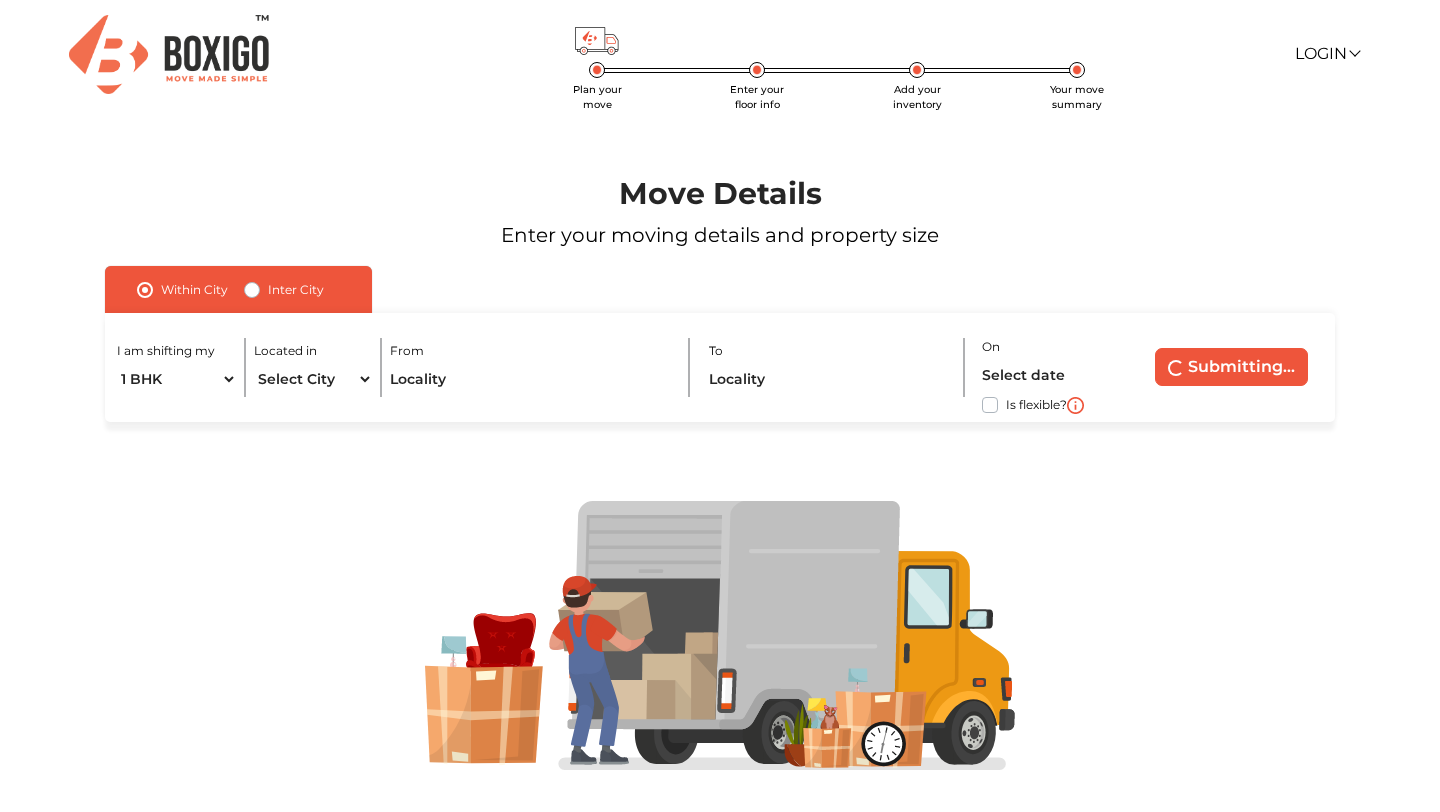scroll, scrollTop: 0, scrollLeft: 0, axis: both 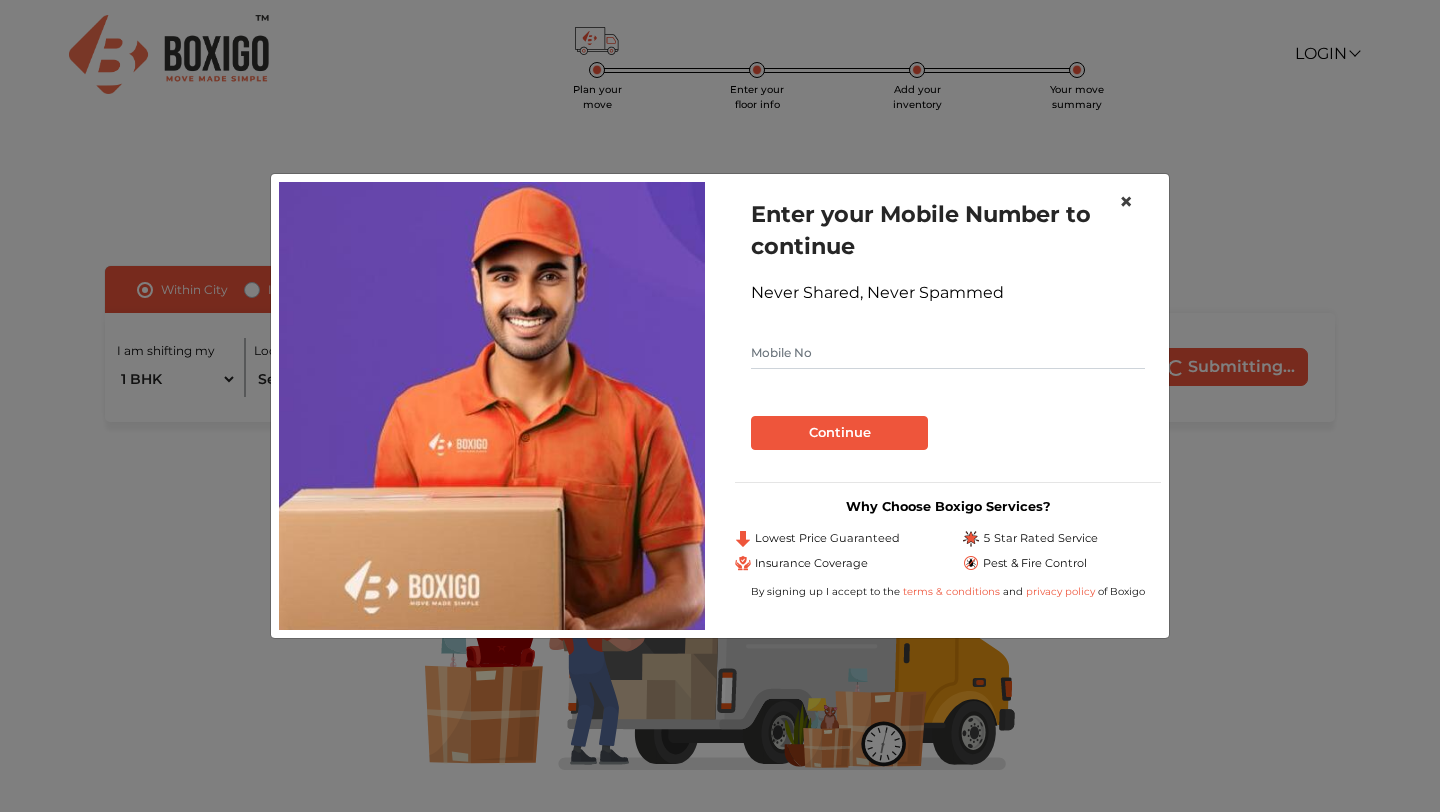 click on "×" at bounding box center [1126, 201] 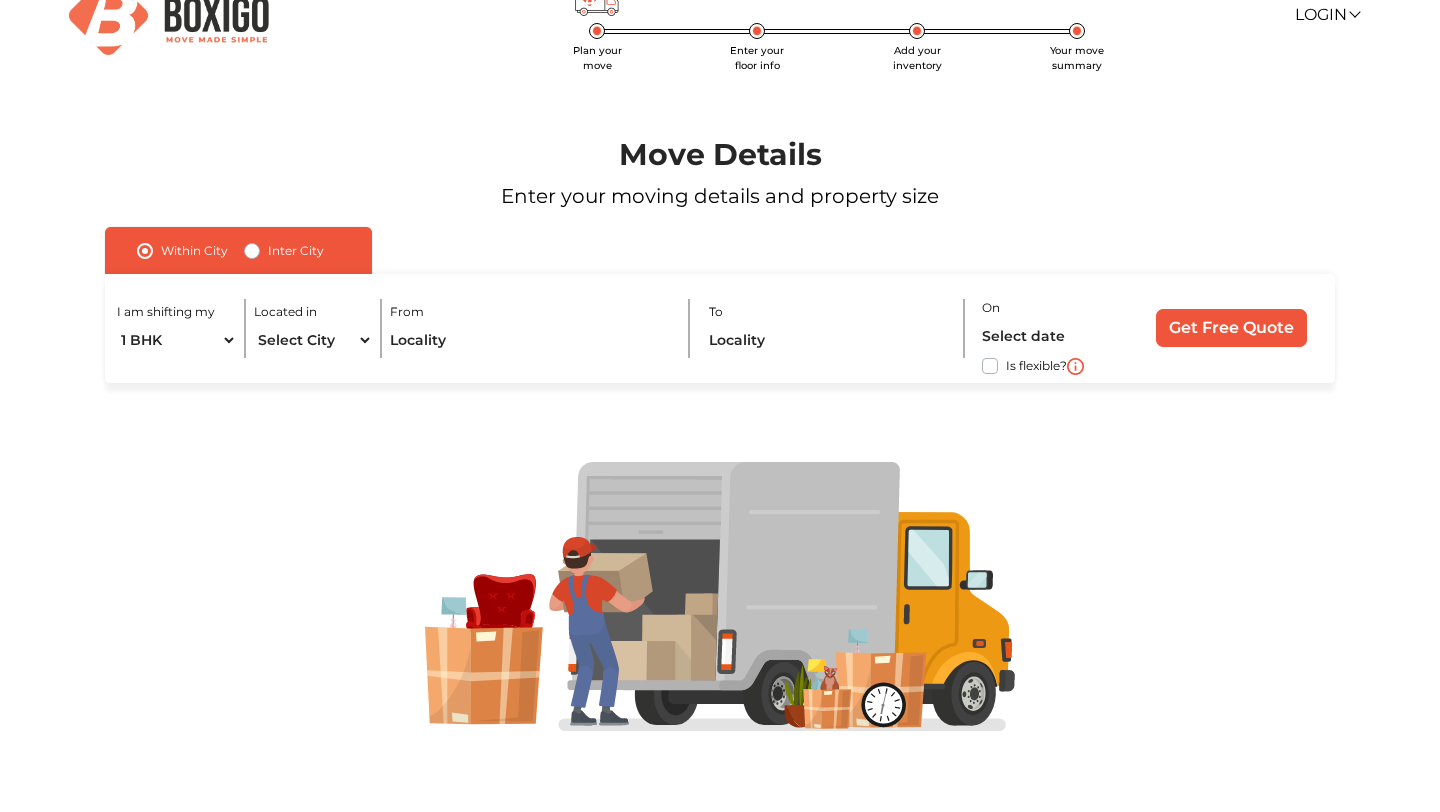 scroll, scrollTop: 0, scrollLeft: 0, axis: both 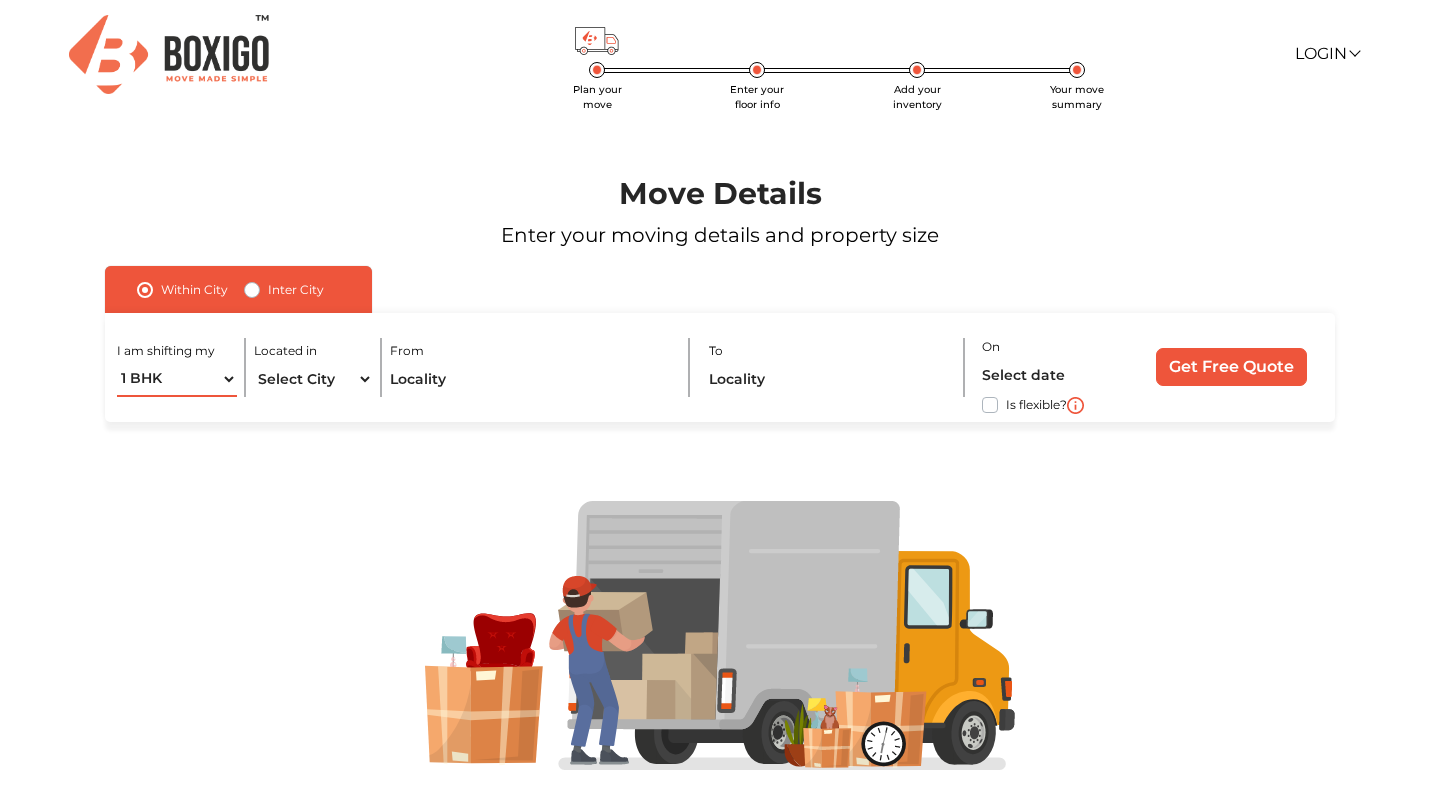 click on "1 BHK 2 BHK 3 BHK 3 + BHK FEW ITEMS" at bounding box center [176, 379] 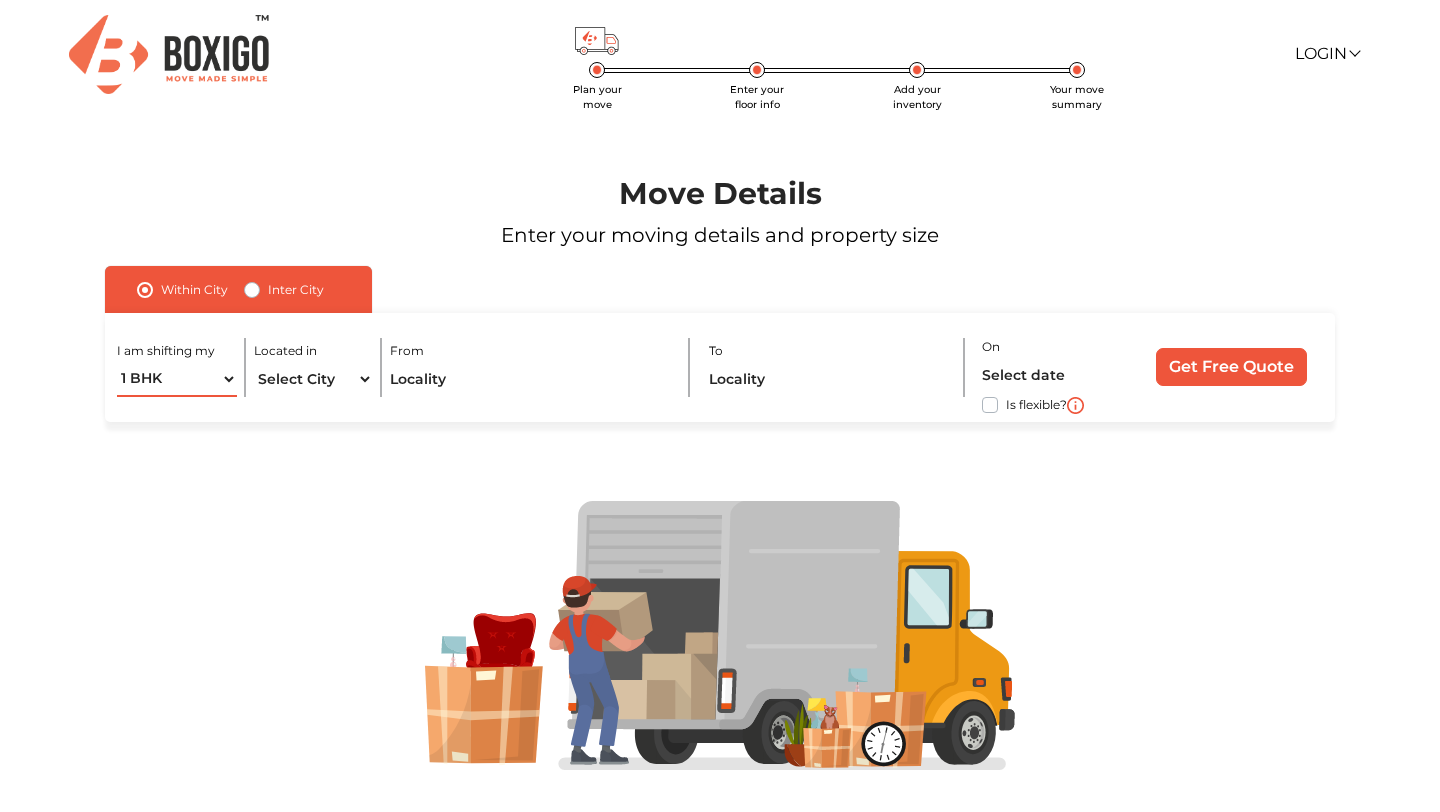 select on "FEW ITEMS" 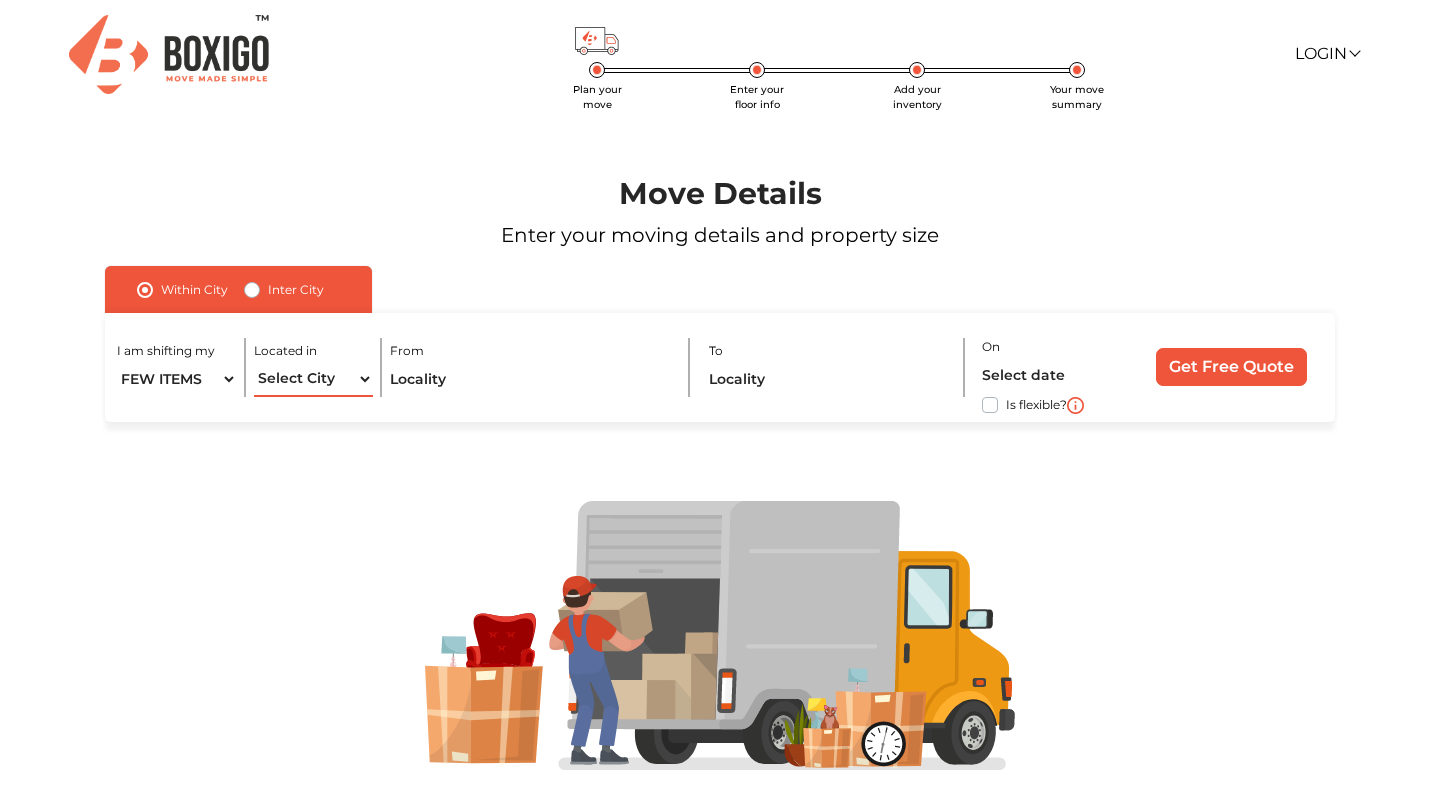 click on "Select City Bangalore Bengaluru Bhopal Bhubaneswar Chennai Coimbatore Cuttack Delhi Gulbarga Gurugram Guwahati Hyderabad Indore Jaipur Kalyan & Dombivali Kochi Kolkata Lucknow Madurai Mangalore Mumbai Mysore Navi Mumbai Noida Patna Pune Raipur Secunderabad Siliguri Srirangam Thane Thiruvananthapuram Vijayawada Visakhapatnam Warangal" at bounding box center [313, 379] 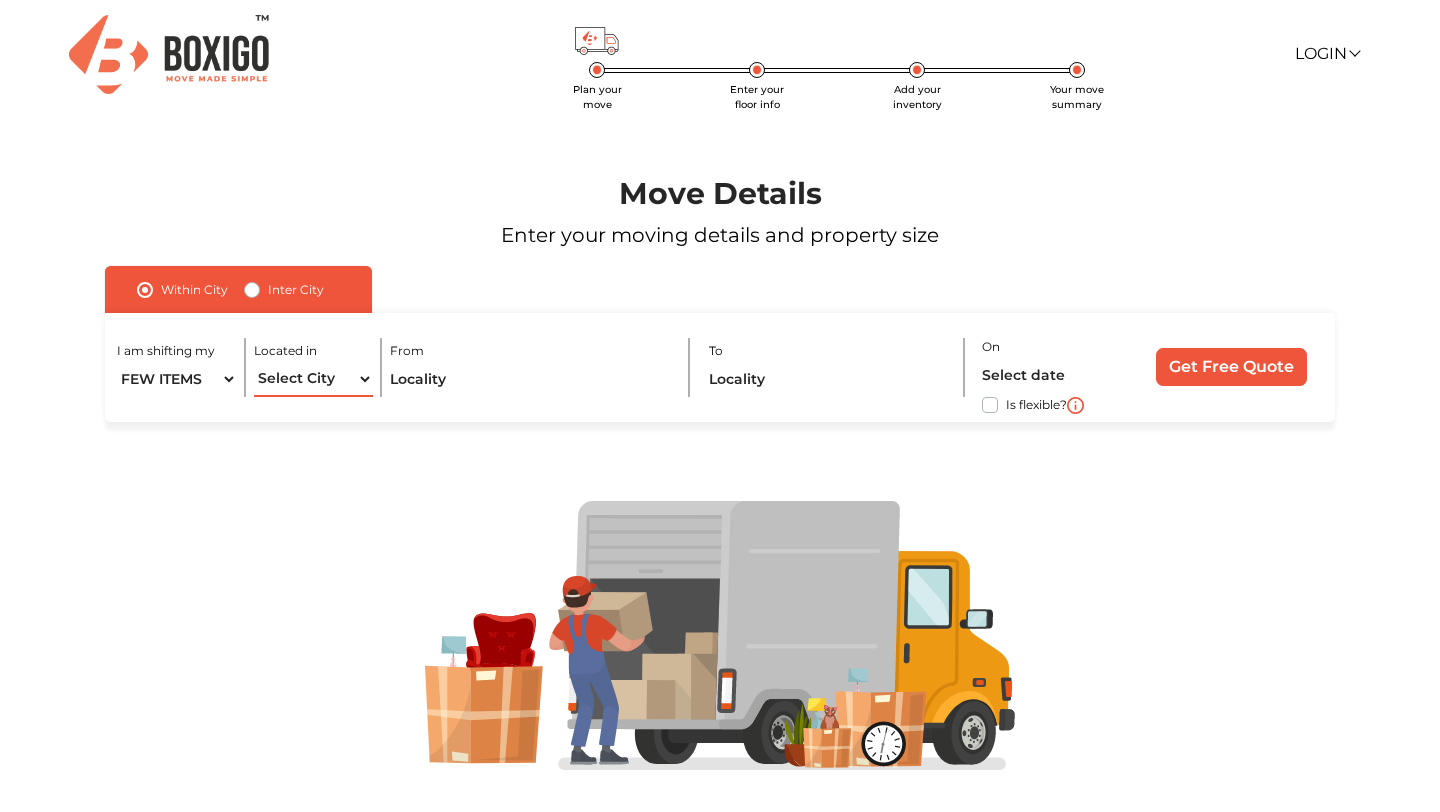 select on "Bengaluru" 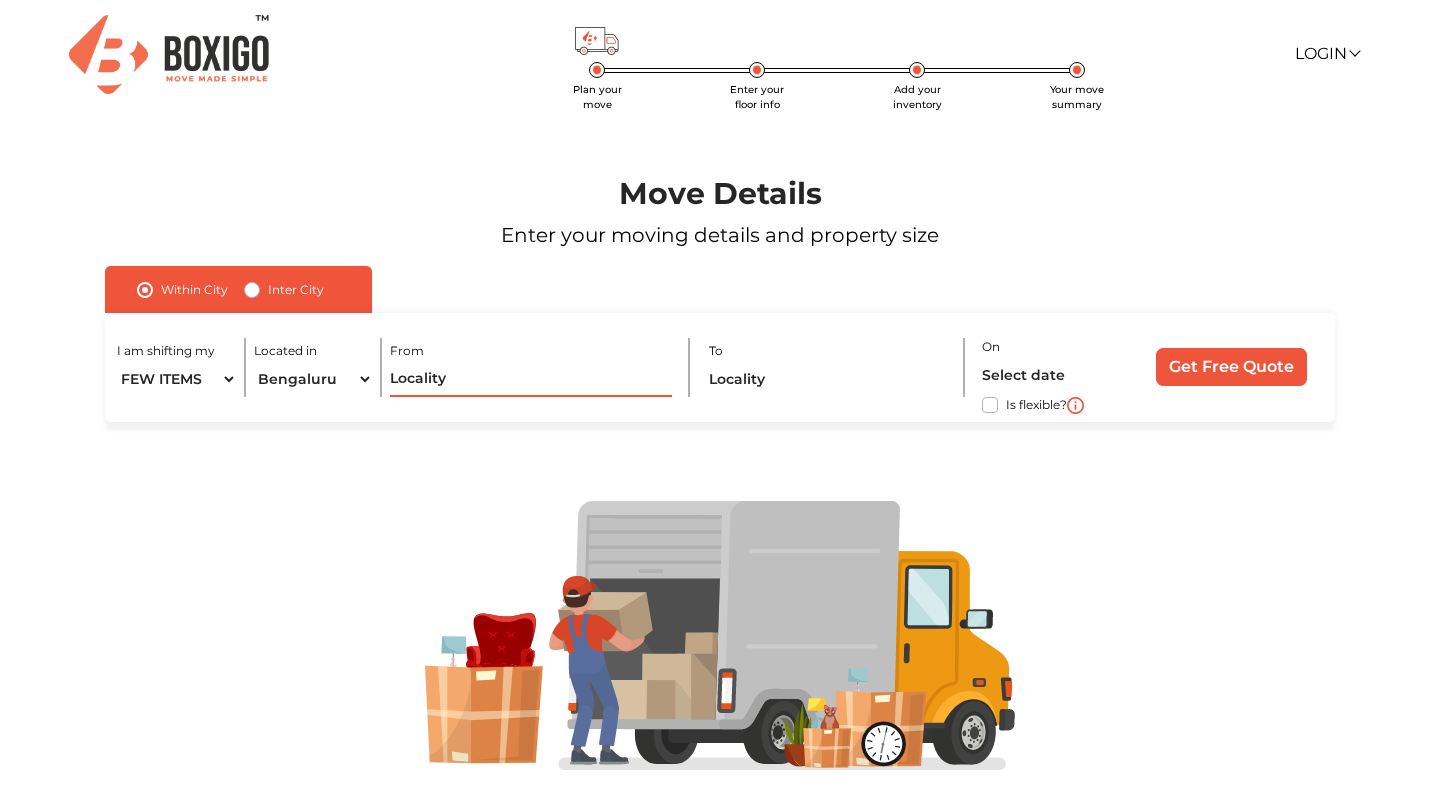 click at bounding box center [530, 379] 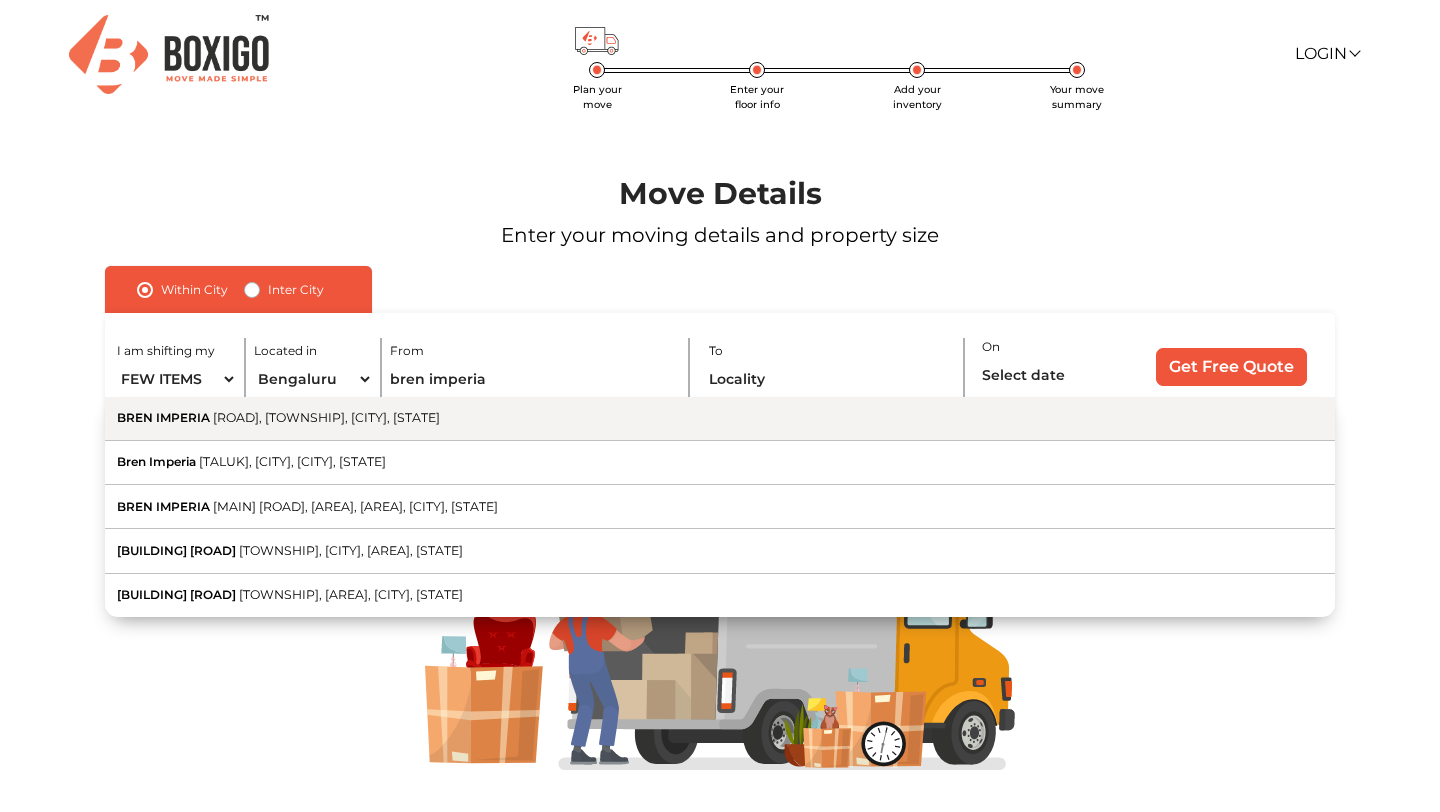 click on "[STREET], [CITY], [STATE]" at bounding box center [720, 419] 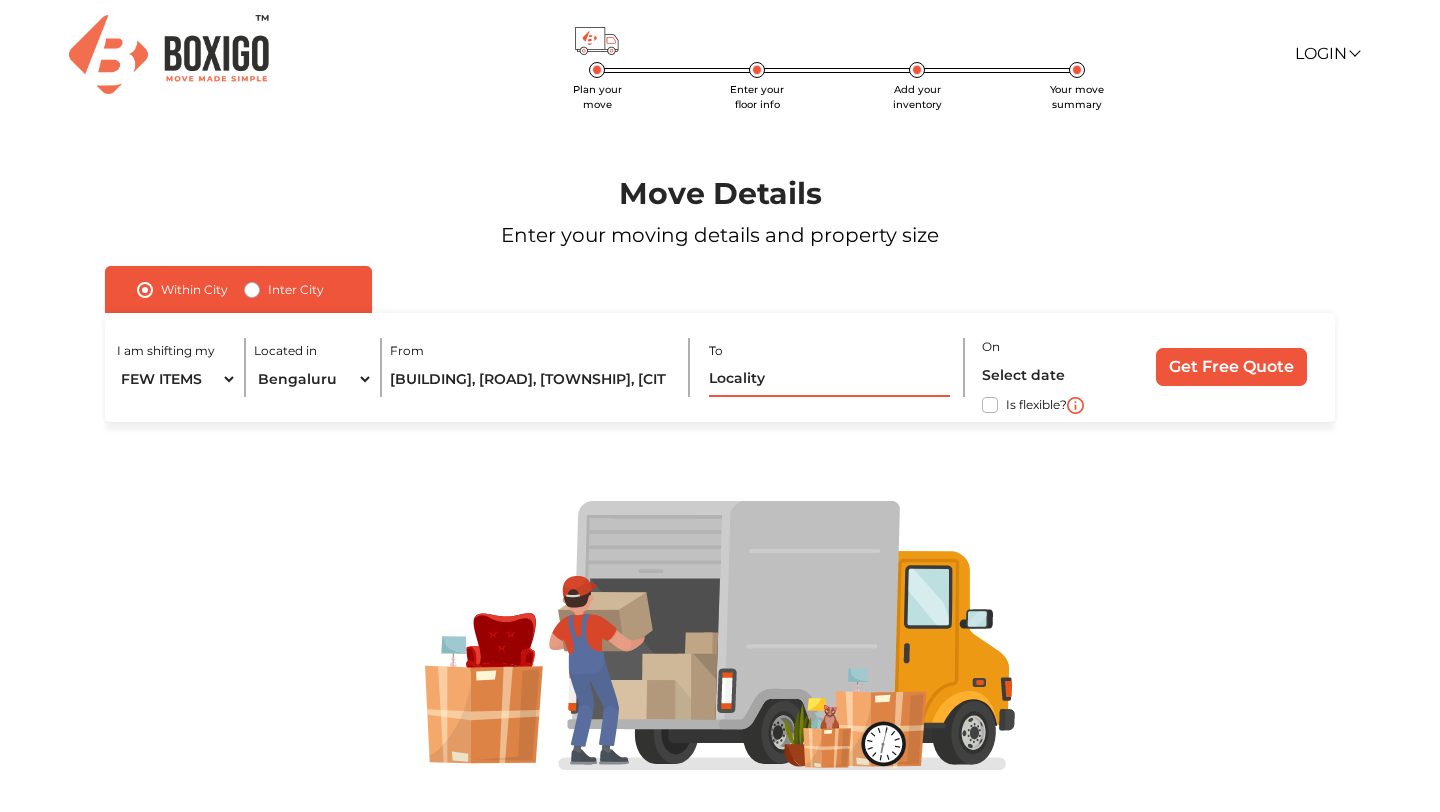 click at bounding box center [829, 379] 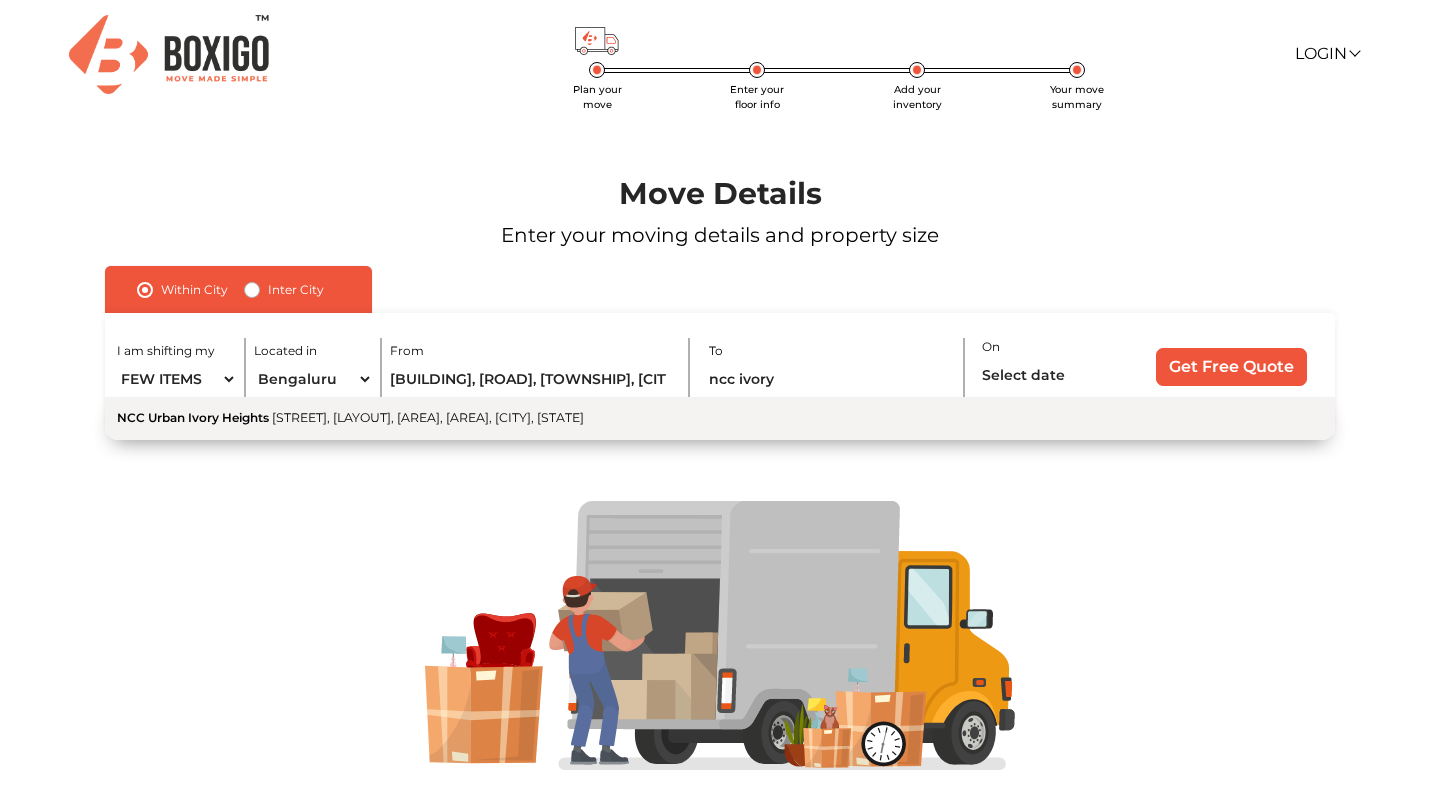 click on "[STREET], [AREA], [AREA], [CITY], [STATE]" at bounding box center [428, 417] 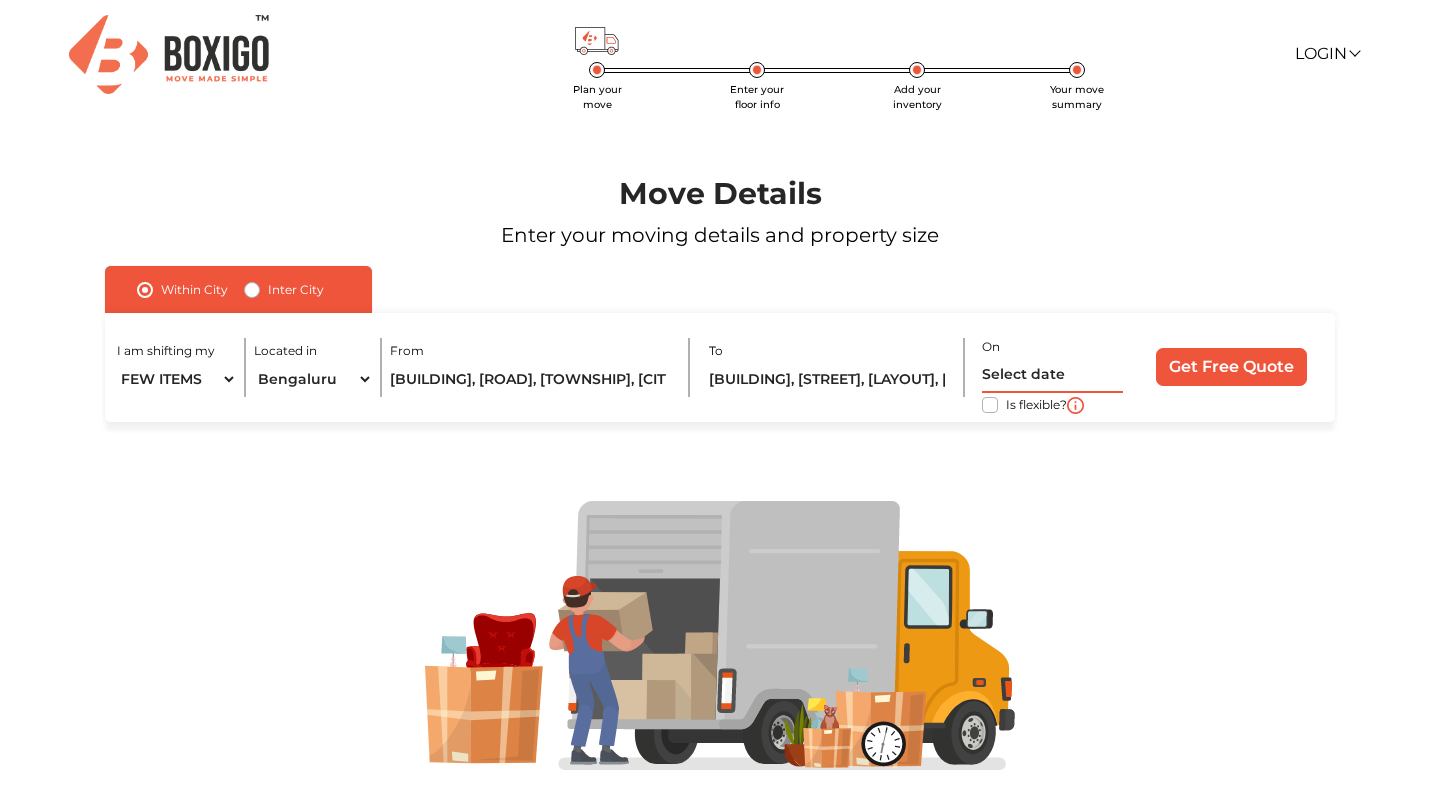 click at bounding box center (1053, 375) 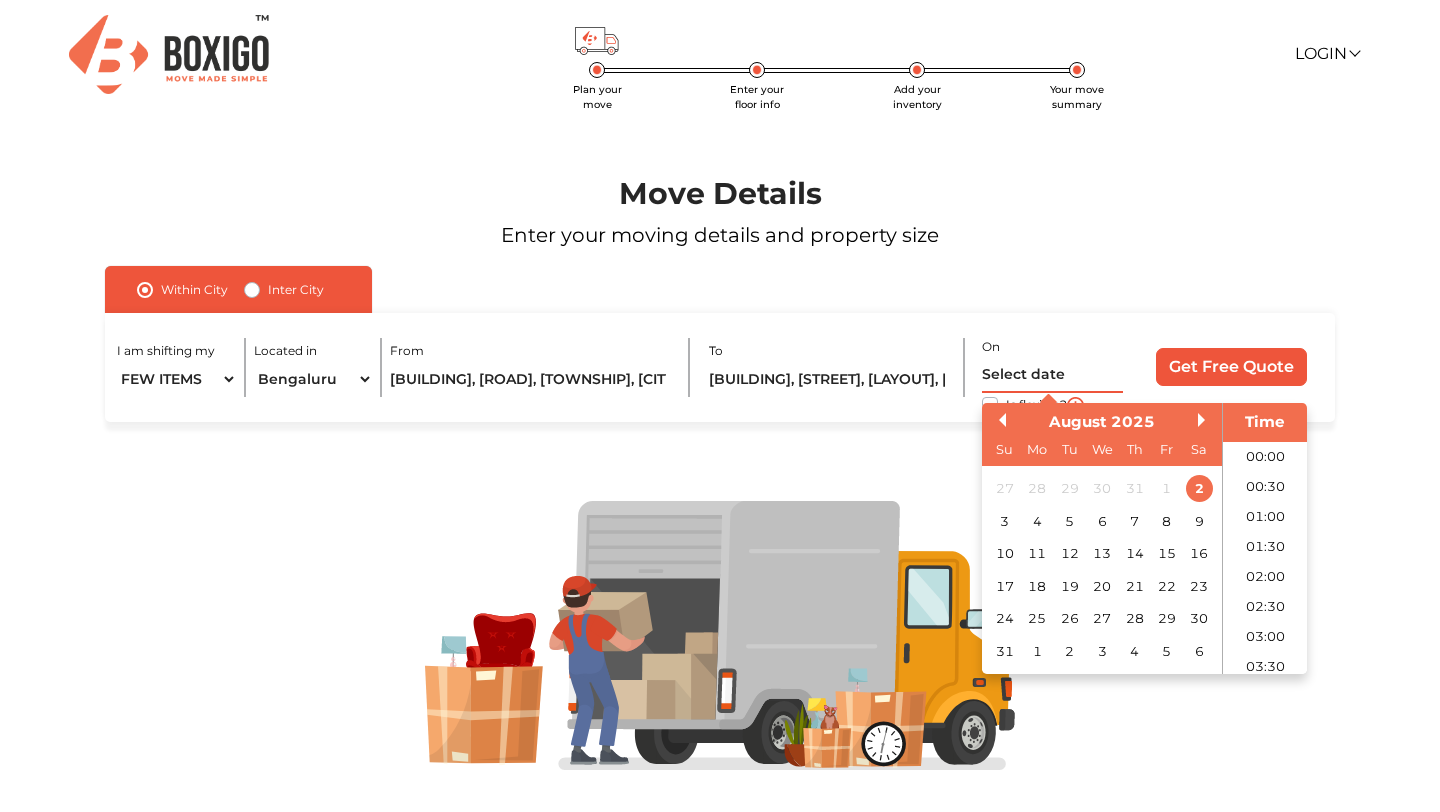 scroll, scrollTop: 439, scrollLeft: 0, axis: vertical 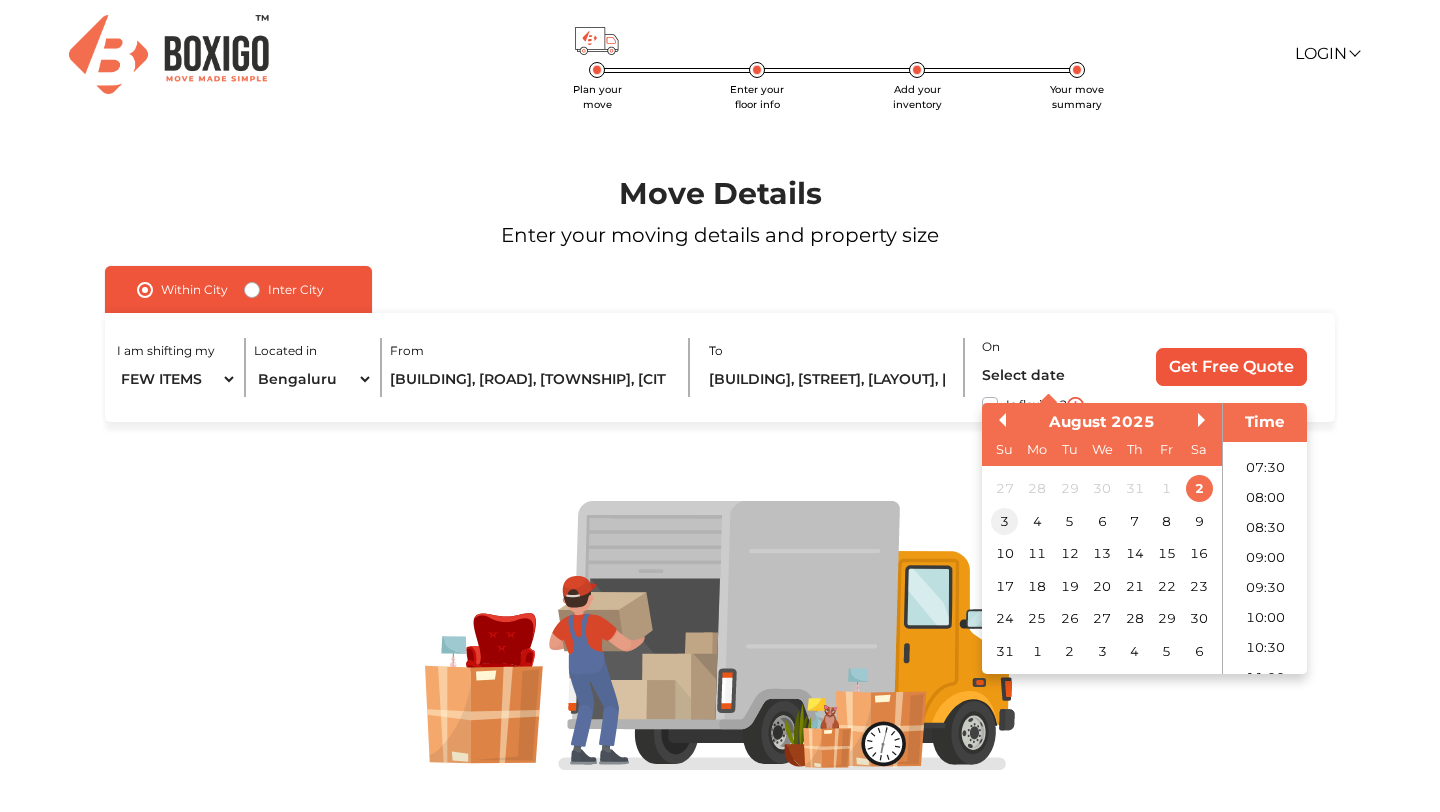 click on "3" at bounding box center [1004, 521] 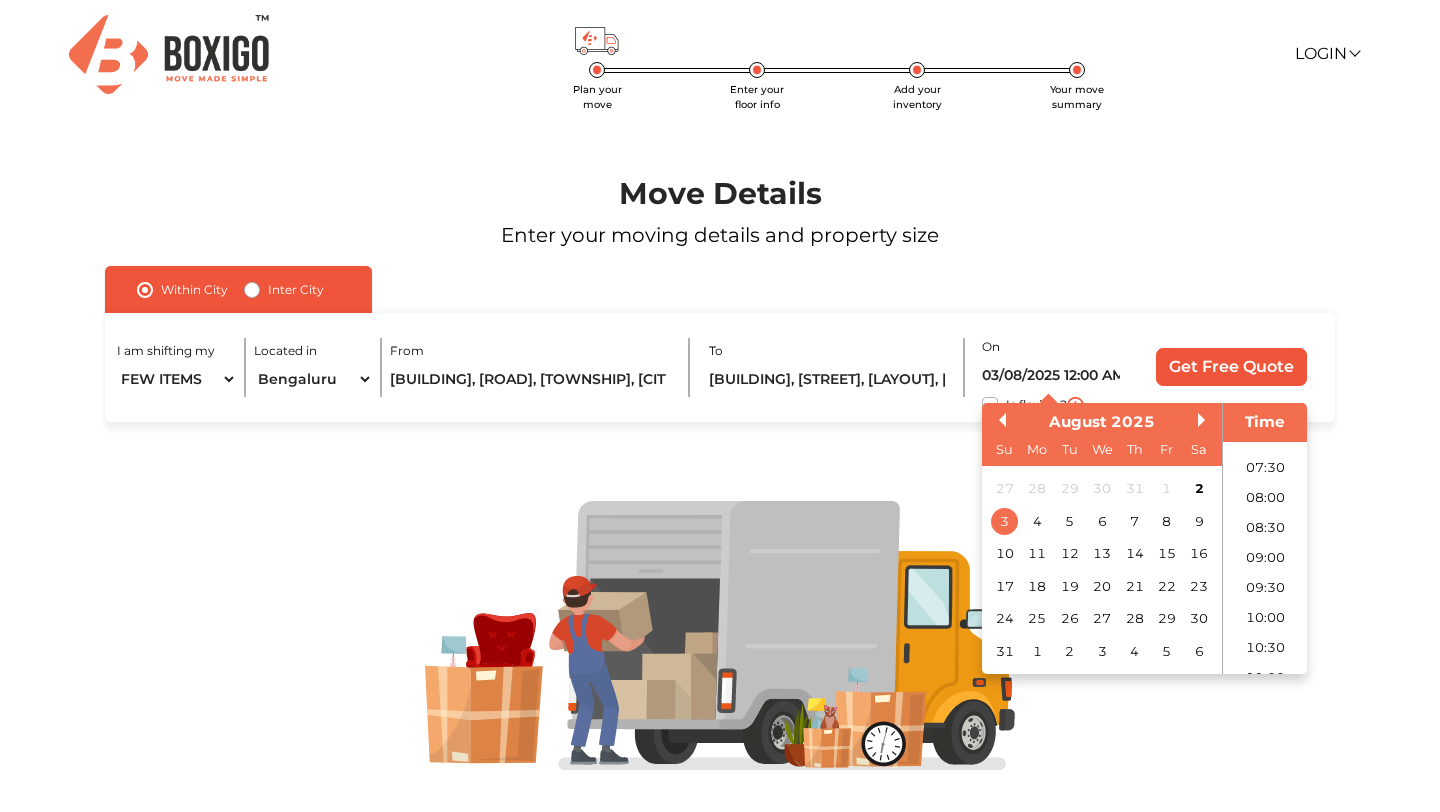 click on "Move Details  Enter your moving details and property size  Within City Inter City  I am shifting my  1 BHK 2 BHK 3 BHK 3 + BHK FEW ITEMS  Located in  Select City Bangalore Bengaluru Bhopal Bhubaneswar Chennai Coimbatore Cuttack Delhi Gulbarga Gurugram Guwahati Hyderabad Indore Jaipur Kalyan & Dombivali Kochi Kolkata Lucknow Madurai Mangalore Mumbai Mysore Navi Mumbai Noida Patna Pune Raipur Secunderabad Siliguri Srirangam Thane Thiruvananthapuram Vijayawada Visakhapatnam Warangal  From  BREN IMPERIA, Haralur Main Rd, Eastwood Township, Bengaluru, Karnataka  To  NCC Urban Ivory Heights, Service Road, Sathya Layout, B Narayanapura, Mahadevapura, Bengaluru, Karnataka  On  03/08/2025 12:00 AM Previous Month Next Month August 2025 Su Mo Tu We Th Fr Sa 27 28 29 30 31 1 2 3 4 5 6 7 8 9 10 11 12 13 14 15 16 17 18 19 20 21 22 23 24 25 26 27 28 29 30 31 1 2 3 4 5 6 Time 00:00 00:30 01:00 01:30 02:00 02:30 03:00 03:30 04:00 04:30 05:00 05:30 06:00 06:30 07:00 07:30 08:00 08:30 09:00 09:30 10:00 10:30 11:00 11:30 12:00" at bounding box center [720, 460] 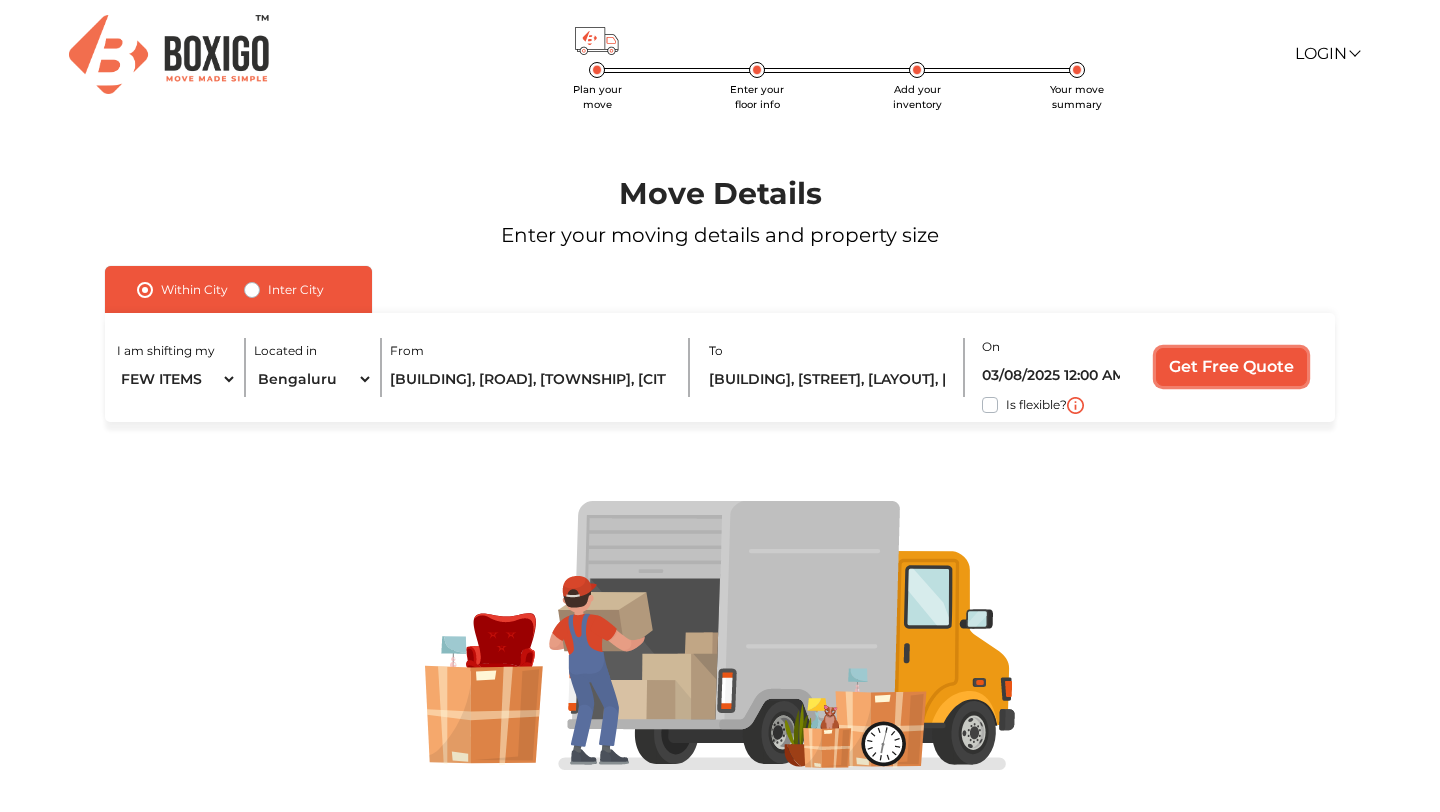 click on "Get Free Quote" at bounding box center (1231, 367) 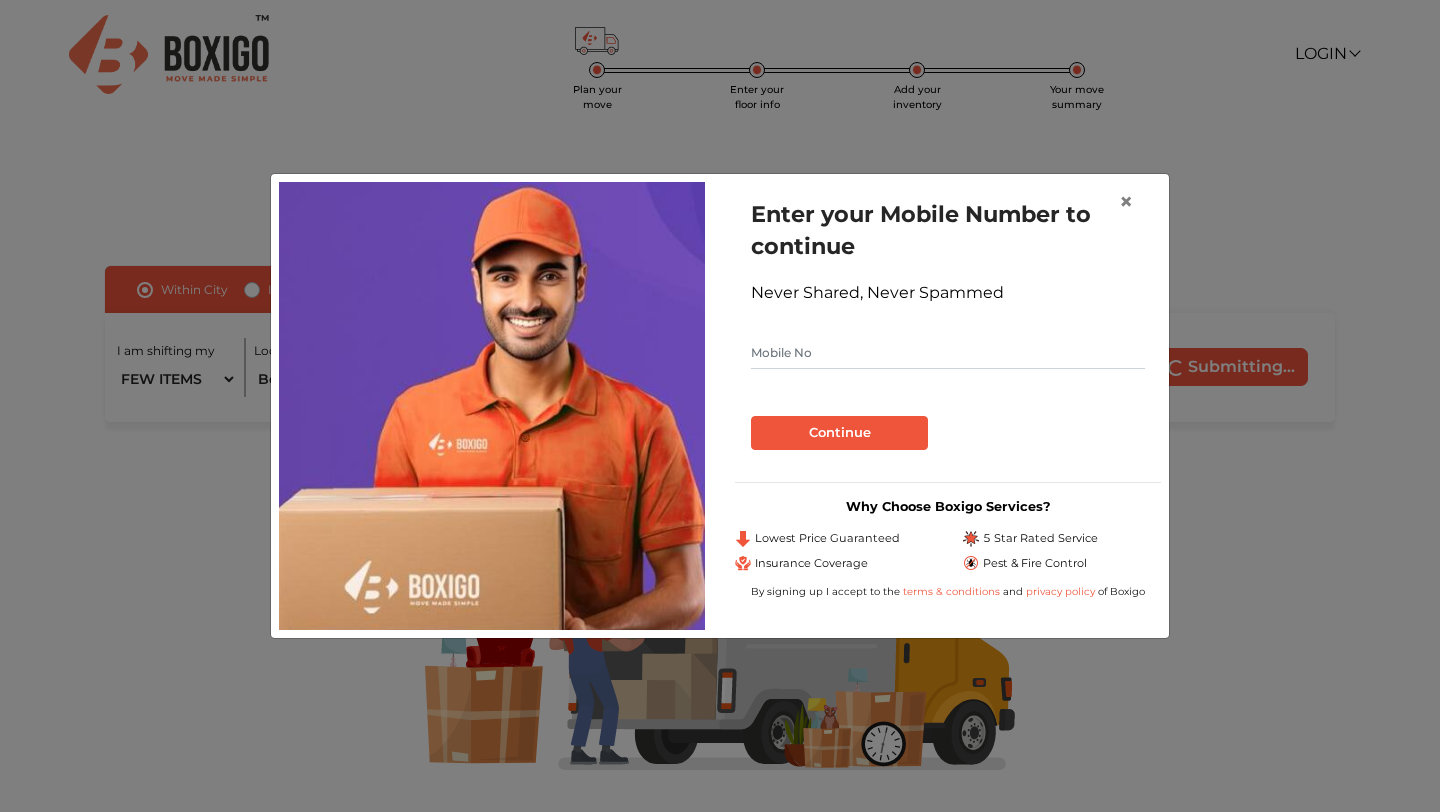 click on "Enter your Mobile Number to continue Never Shared, Never Spammed   Continue" at bounding box center [948, 324] 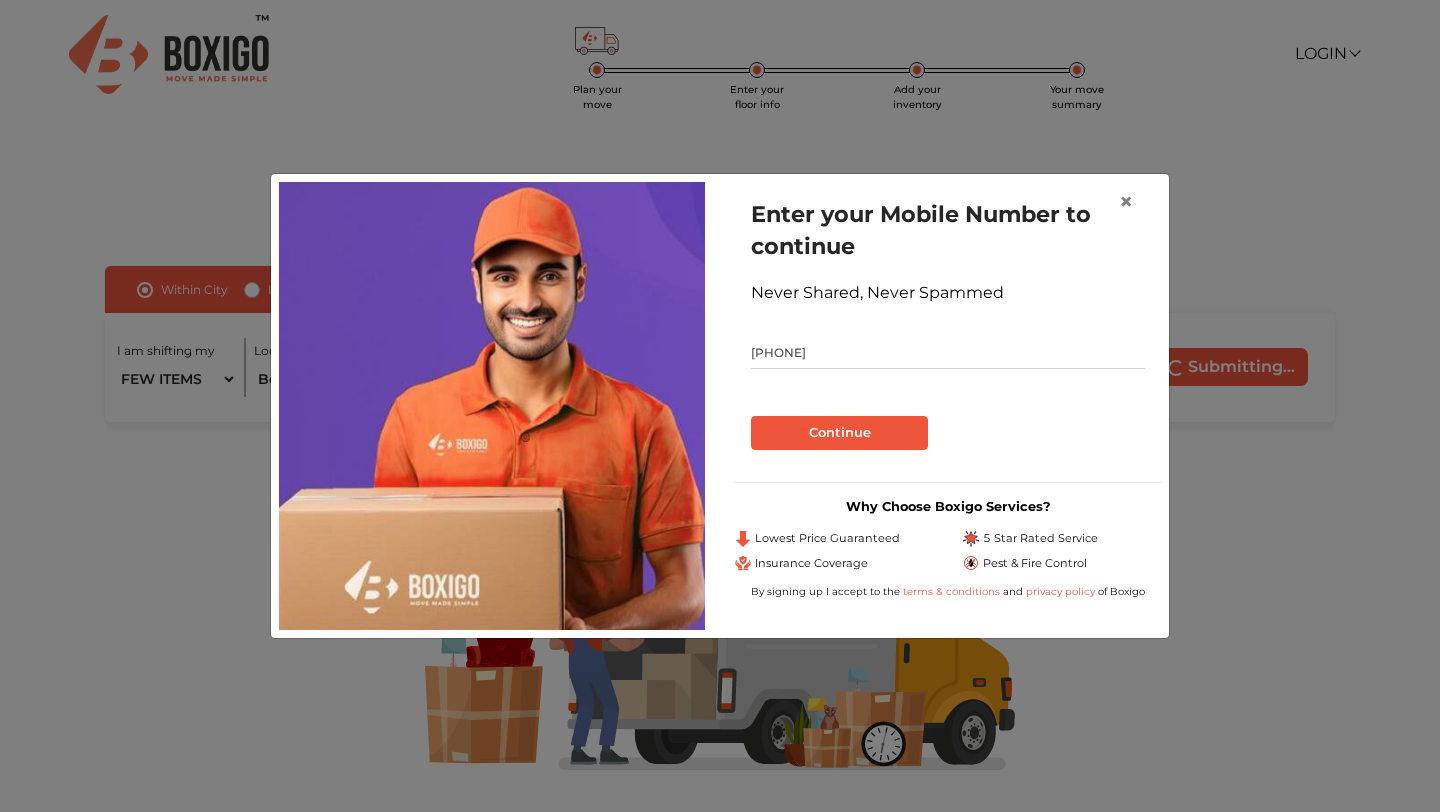 type on "9867683358" 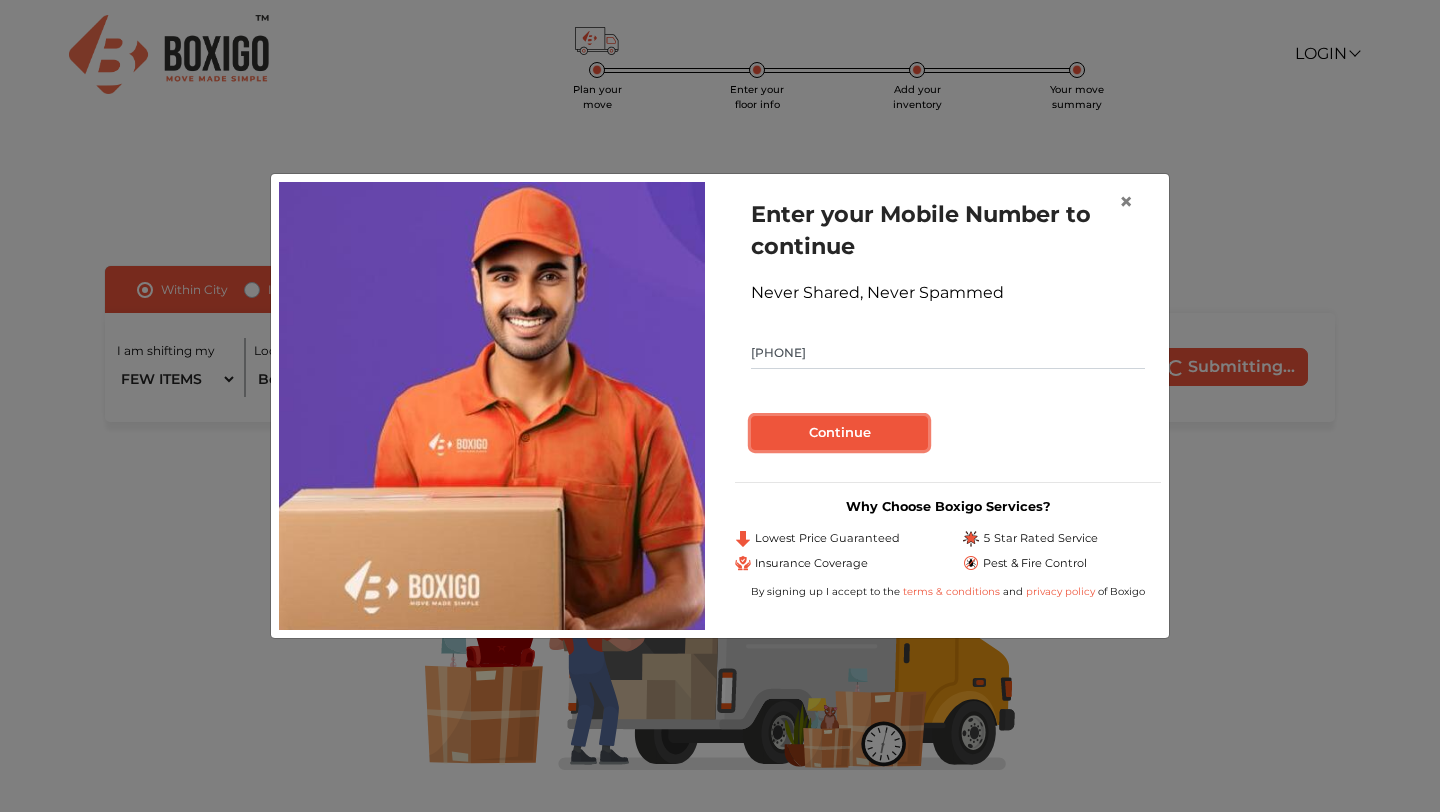 click on "Continue" at bounding box center [839, 433] 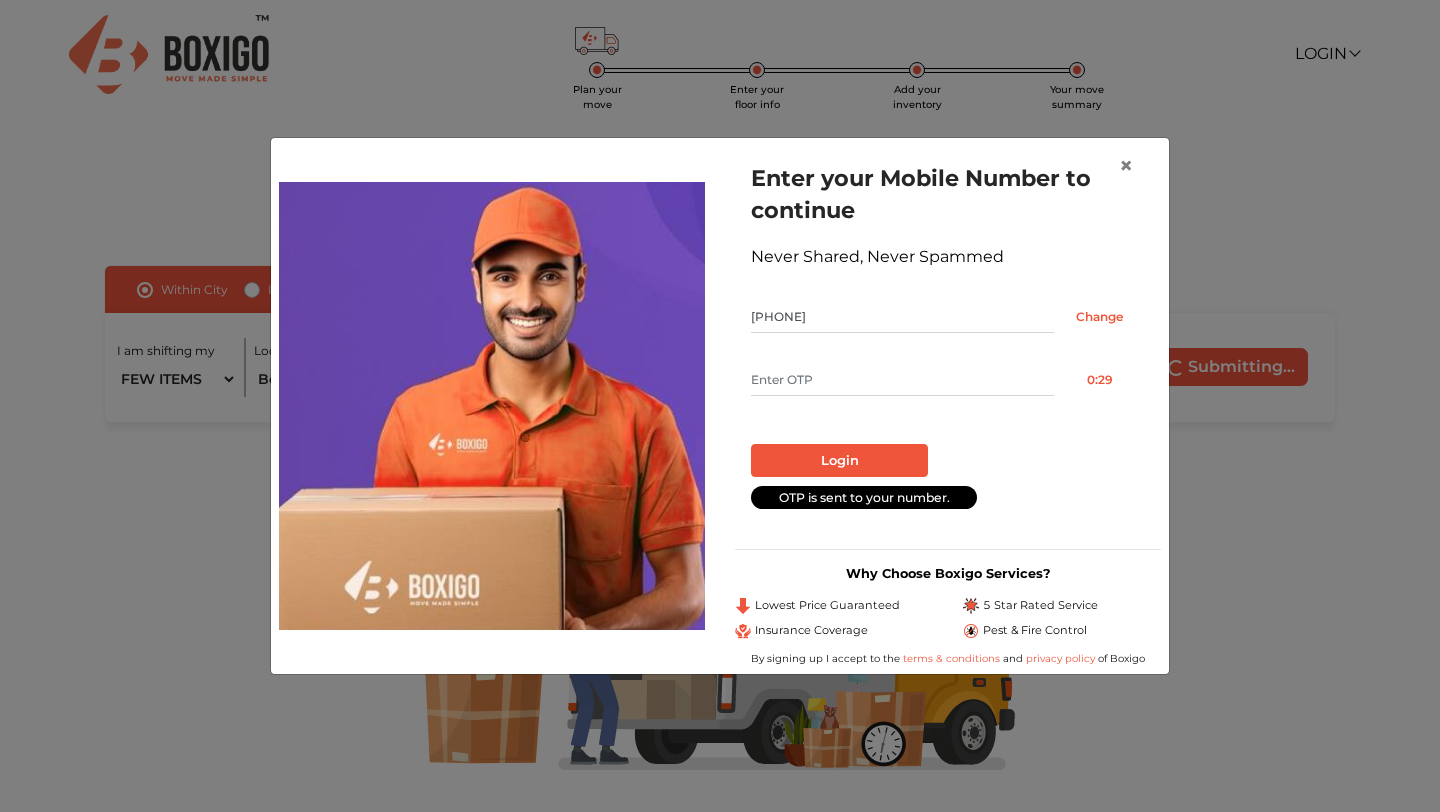 click at bounding box center [902, 380] 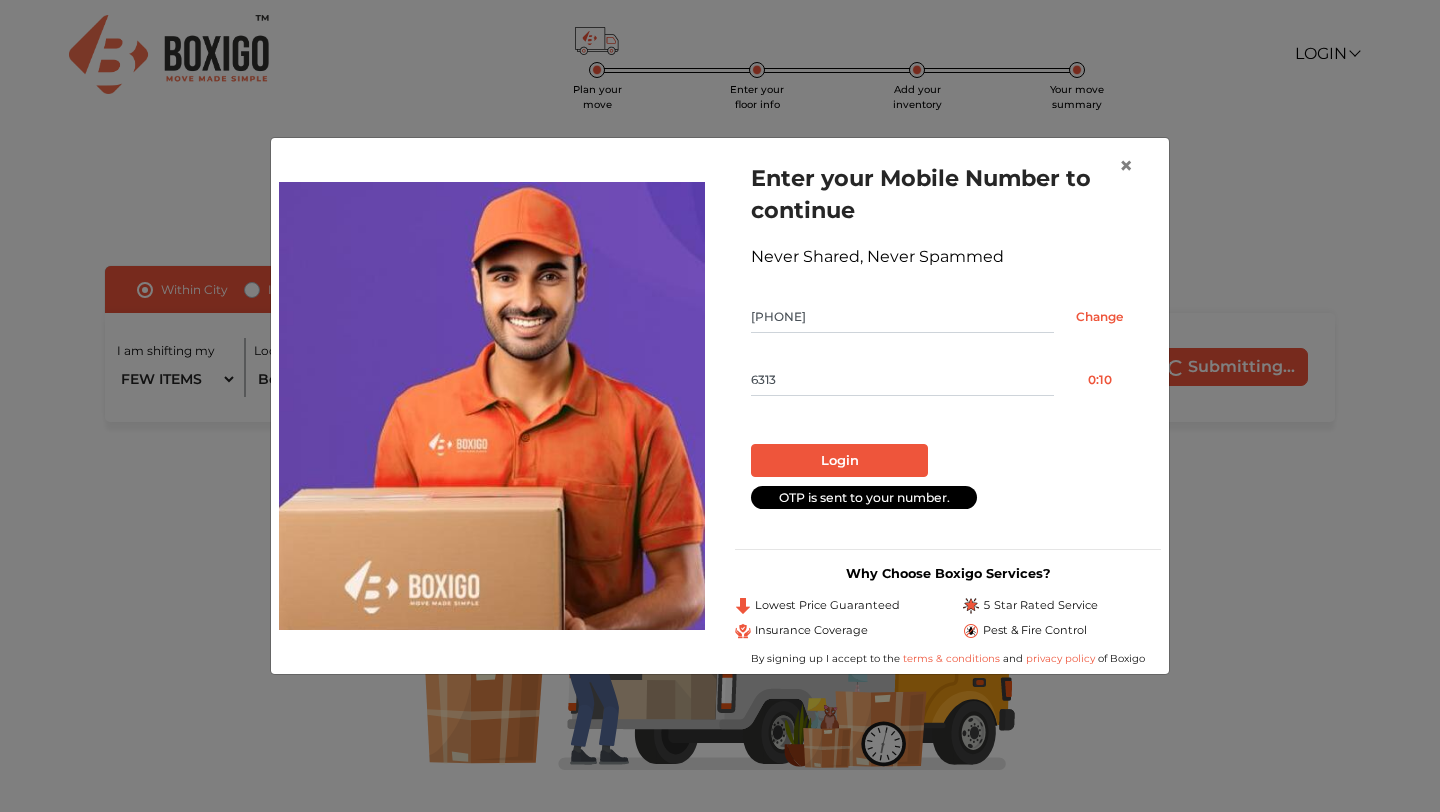type on "6313" 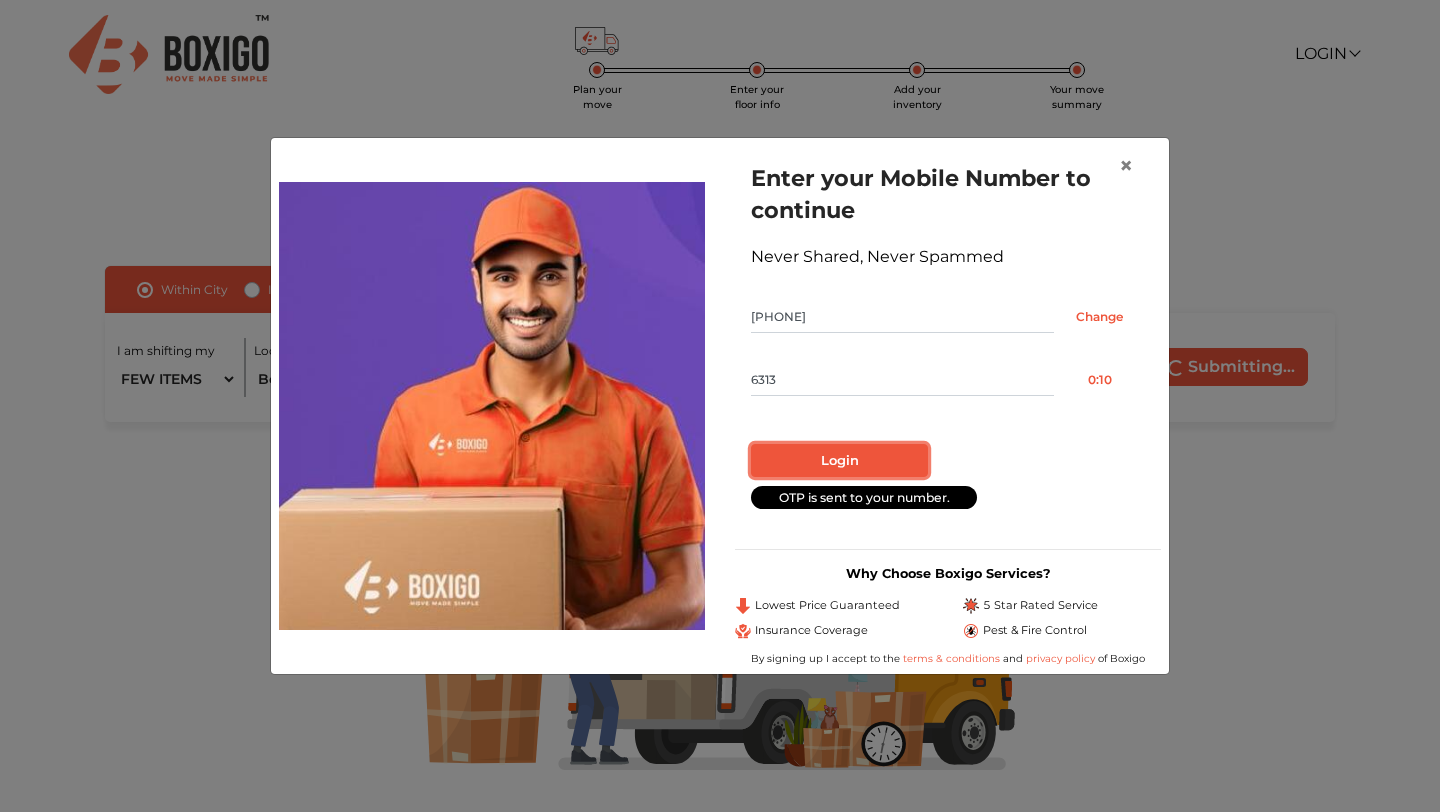 click on "Login" at bounding box center [839, 461] 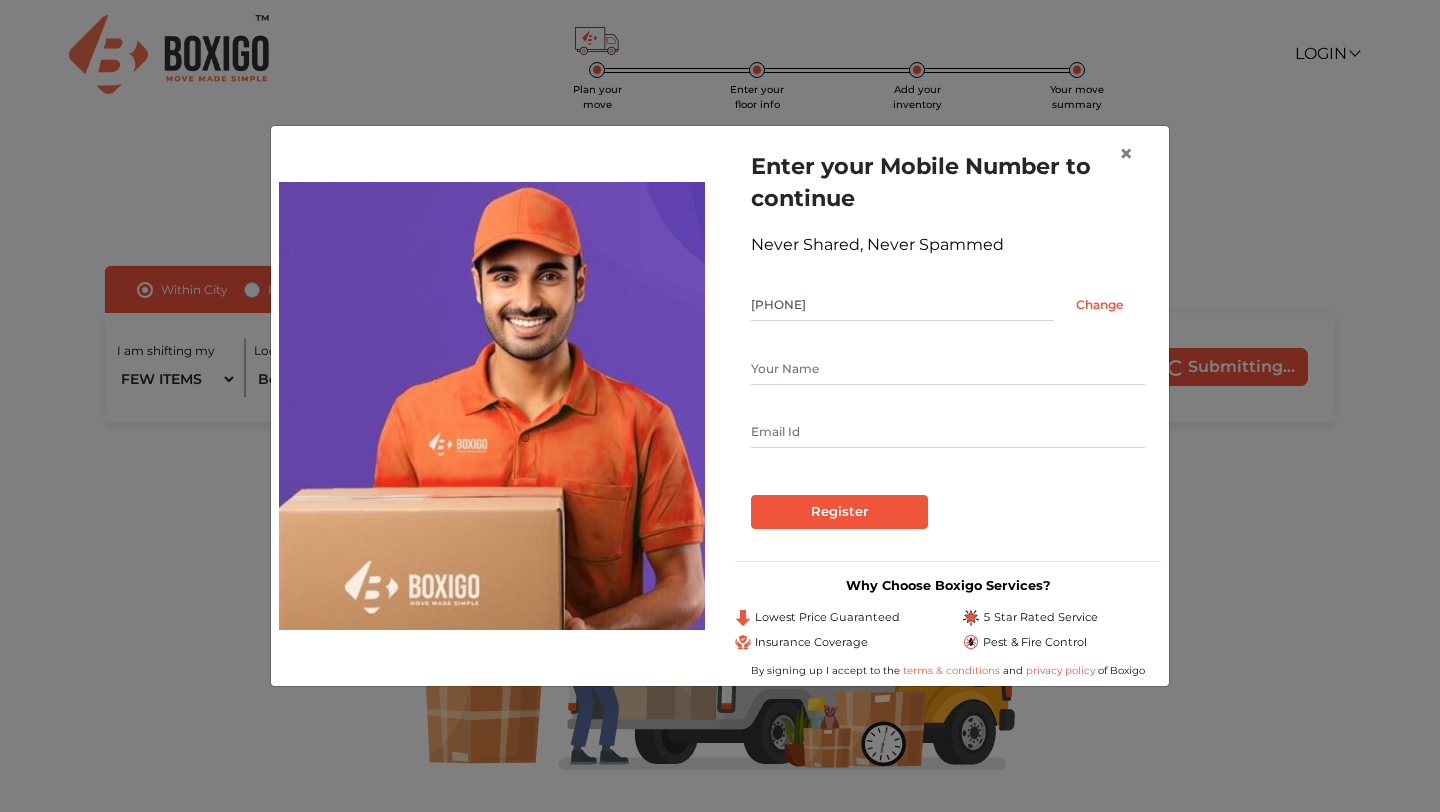 click at bounding box center [948, 369] 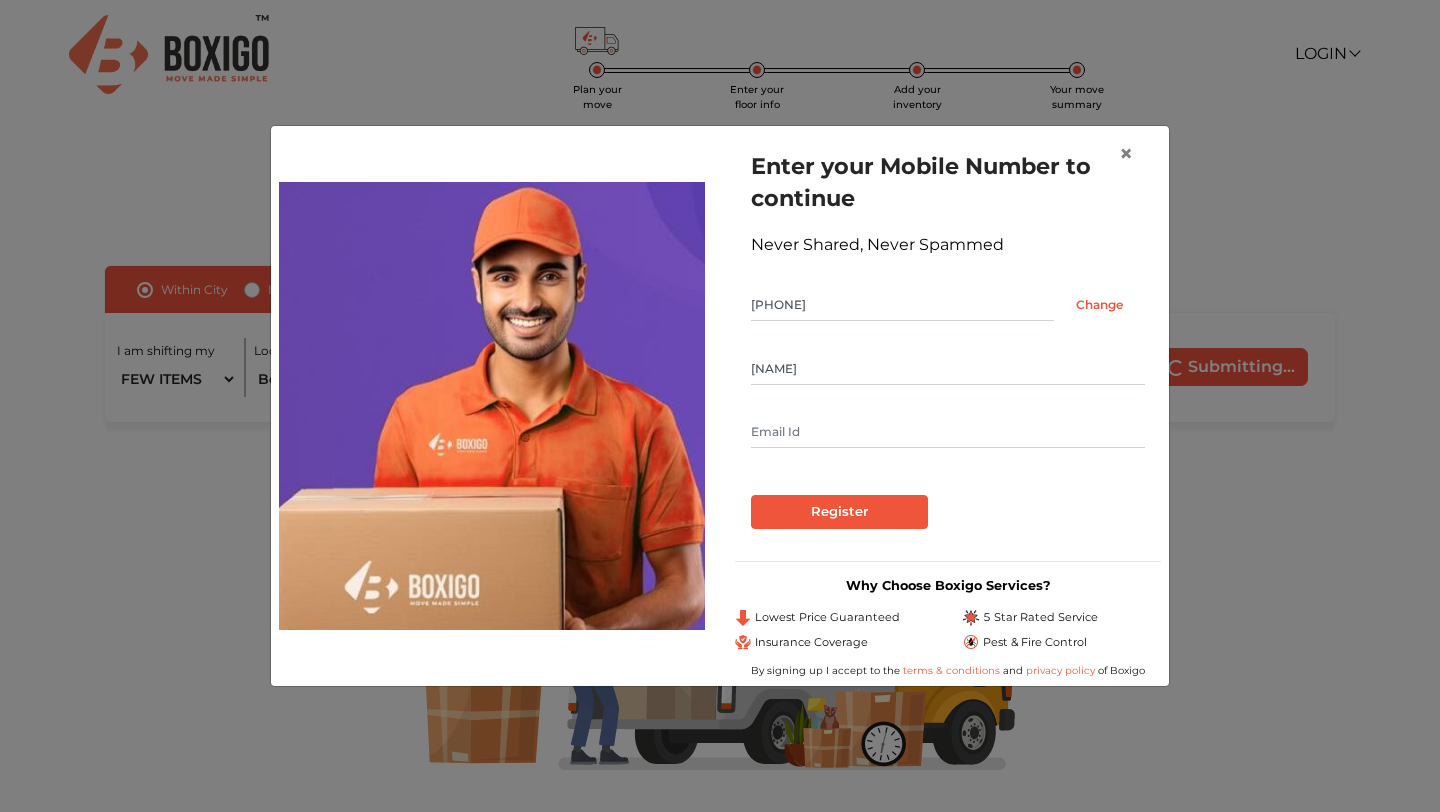 type on "Alok" 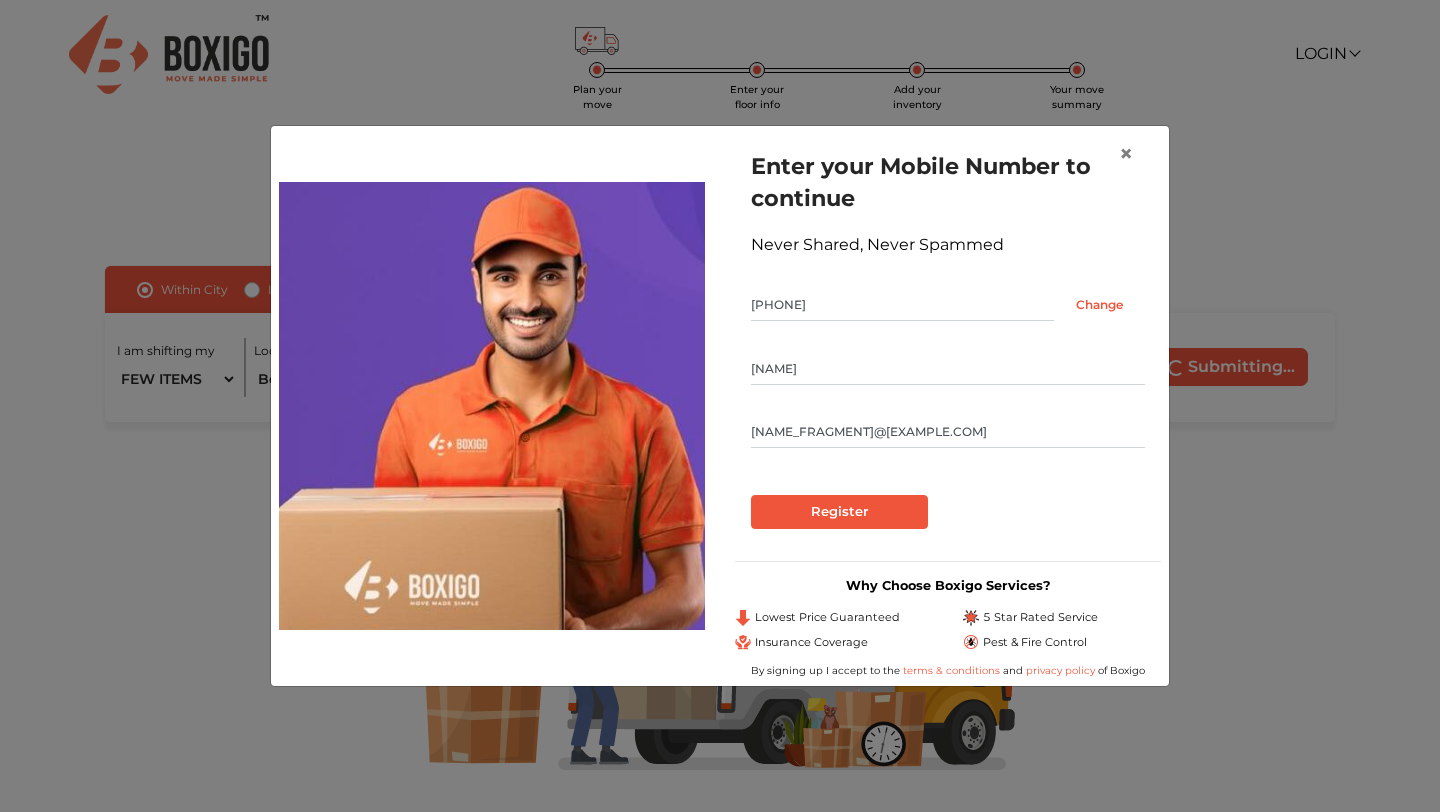 type on "alokc.8282@gmail.com" 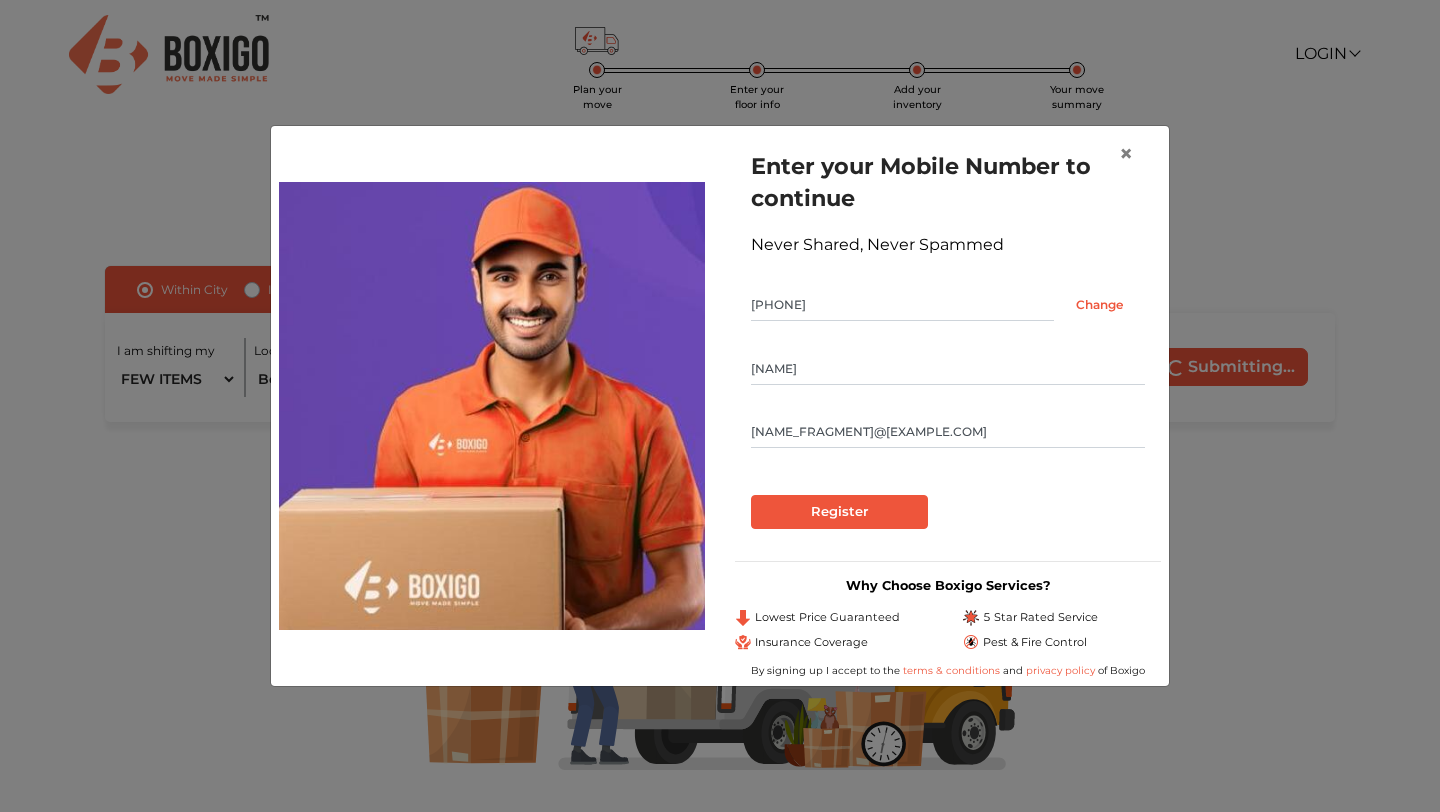 click on "Register" at bounding box center (839, 512) 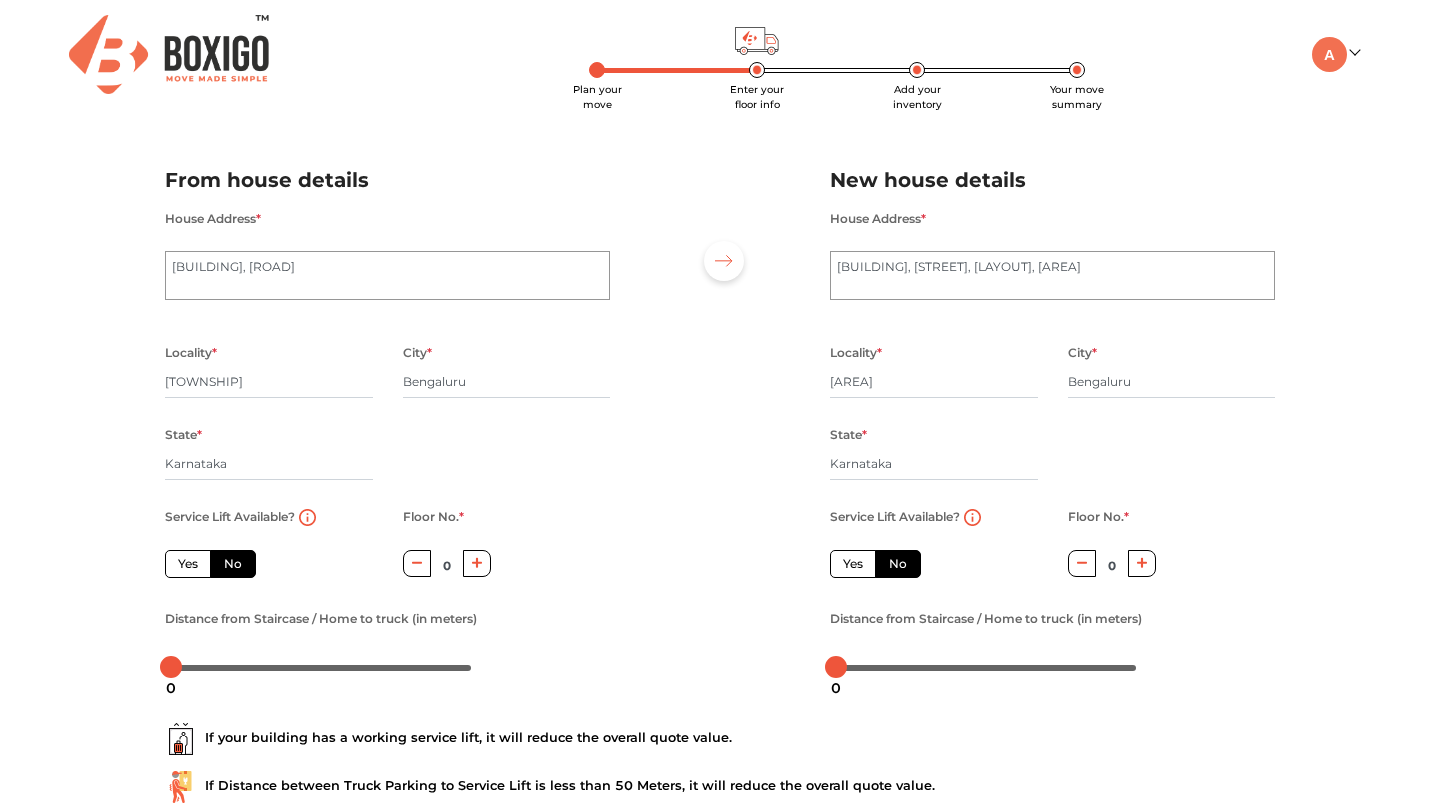 click on "Yes" at bounding box center [853, 564] 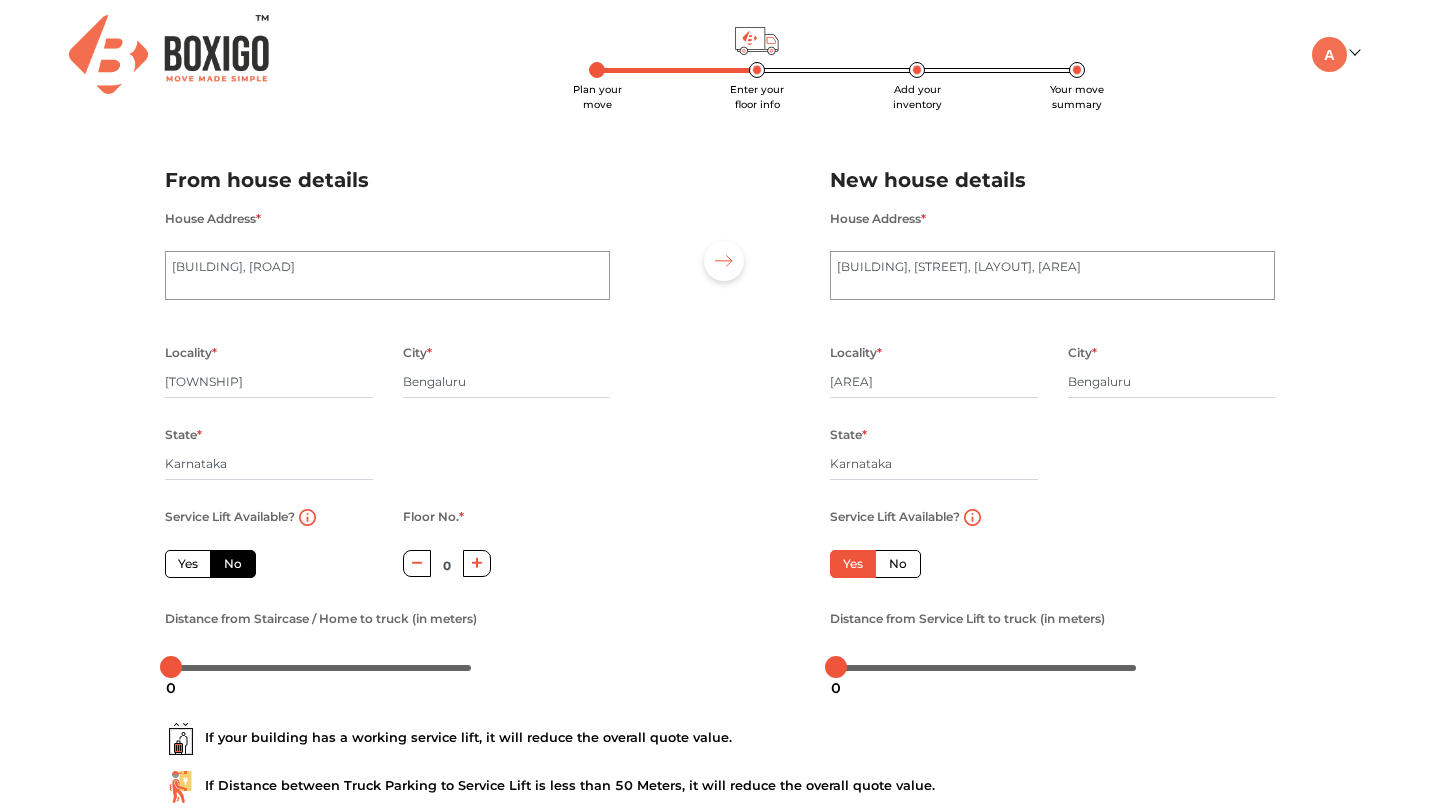 scroll, scrollTop: 134, scrollLeft: 0, axis: vertical 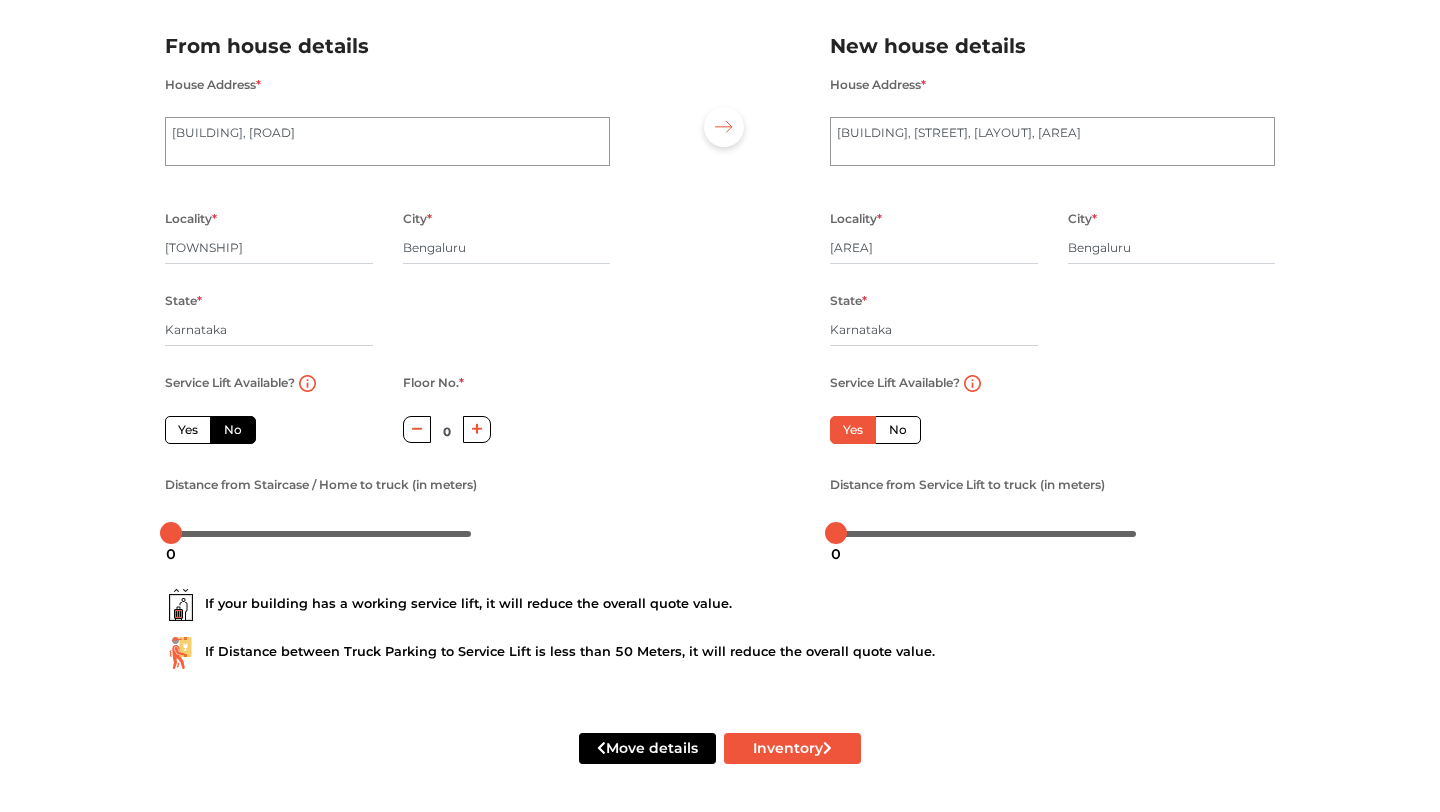 click 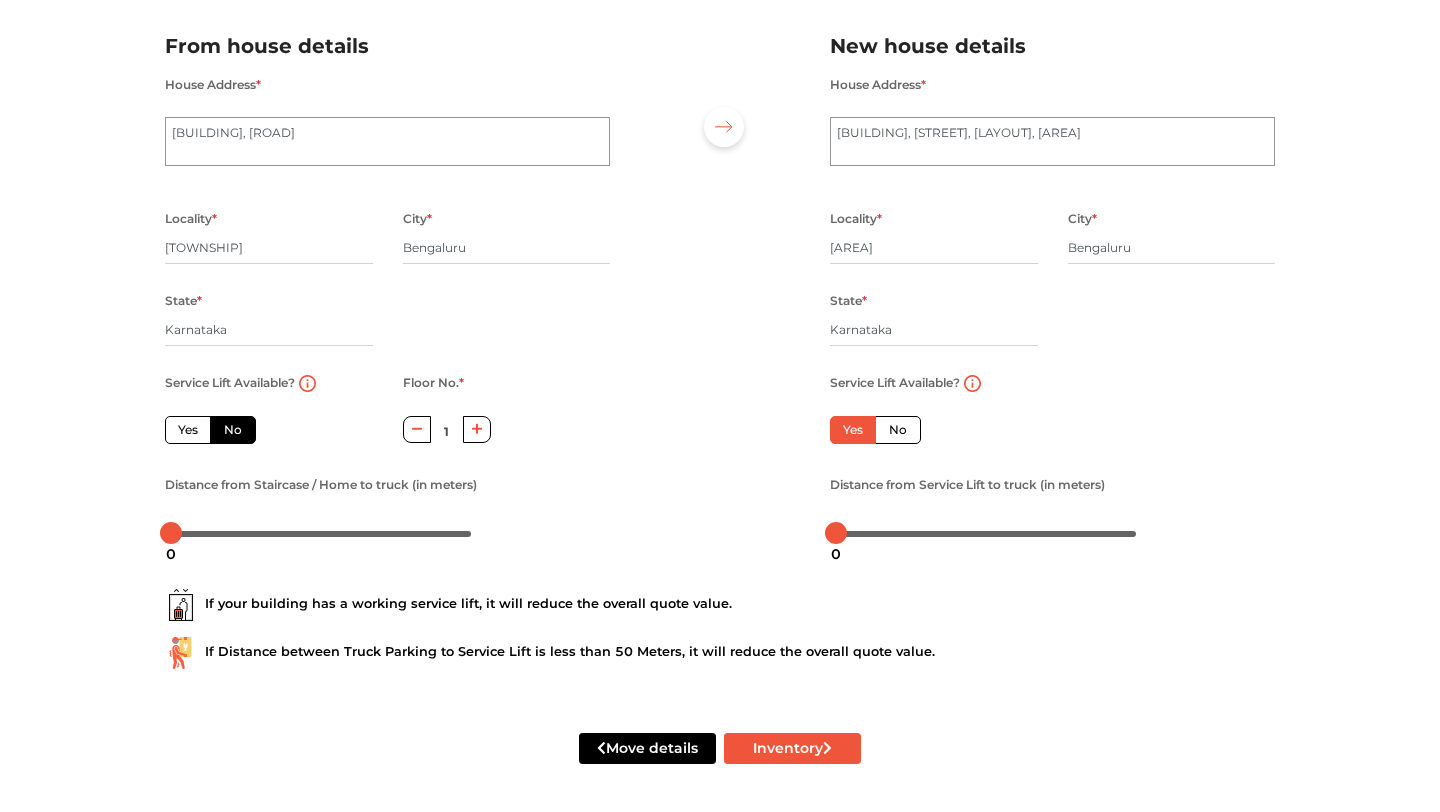 click 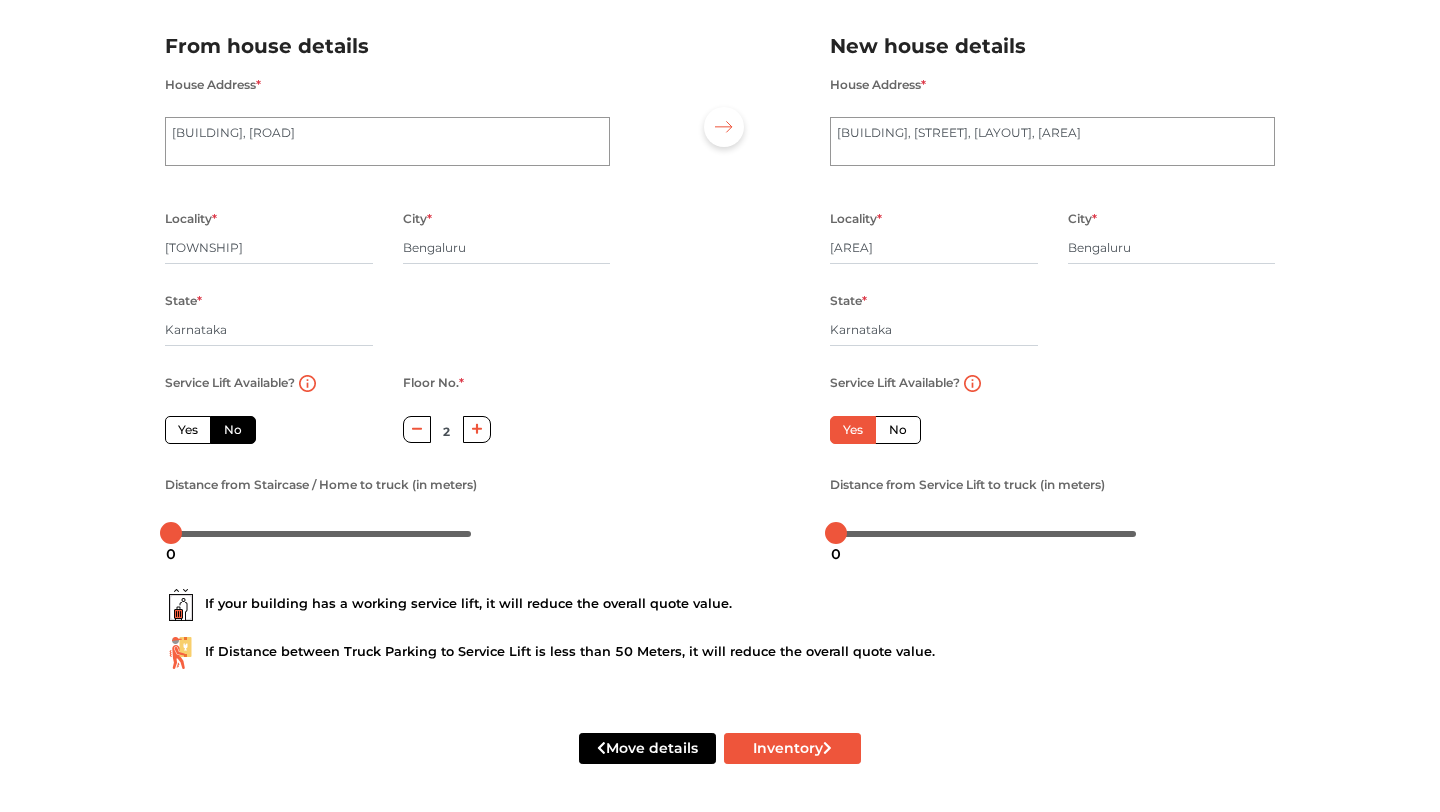 click 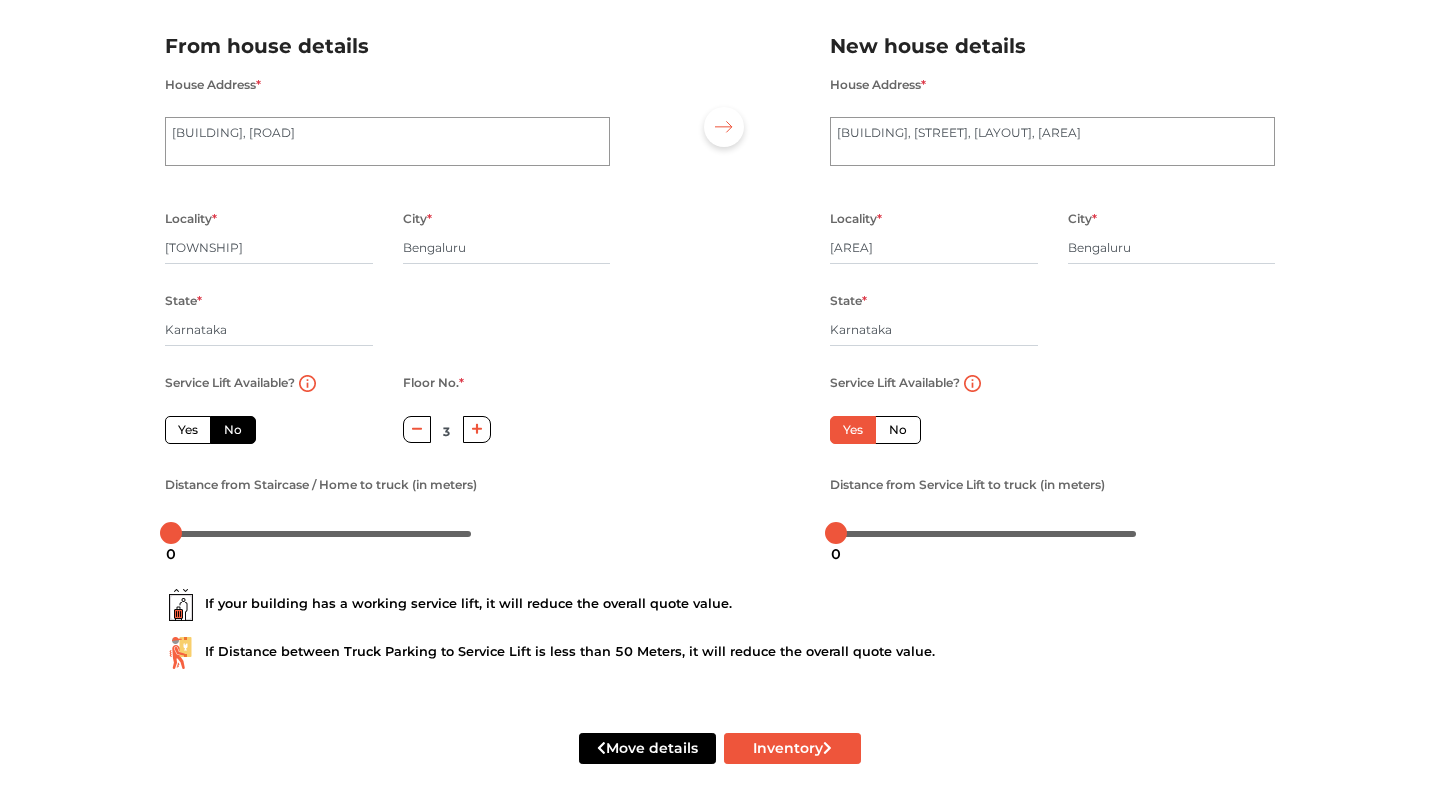 click 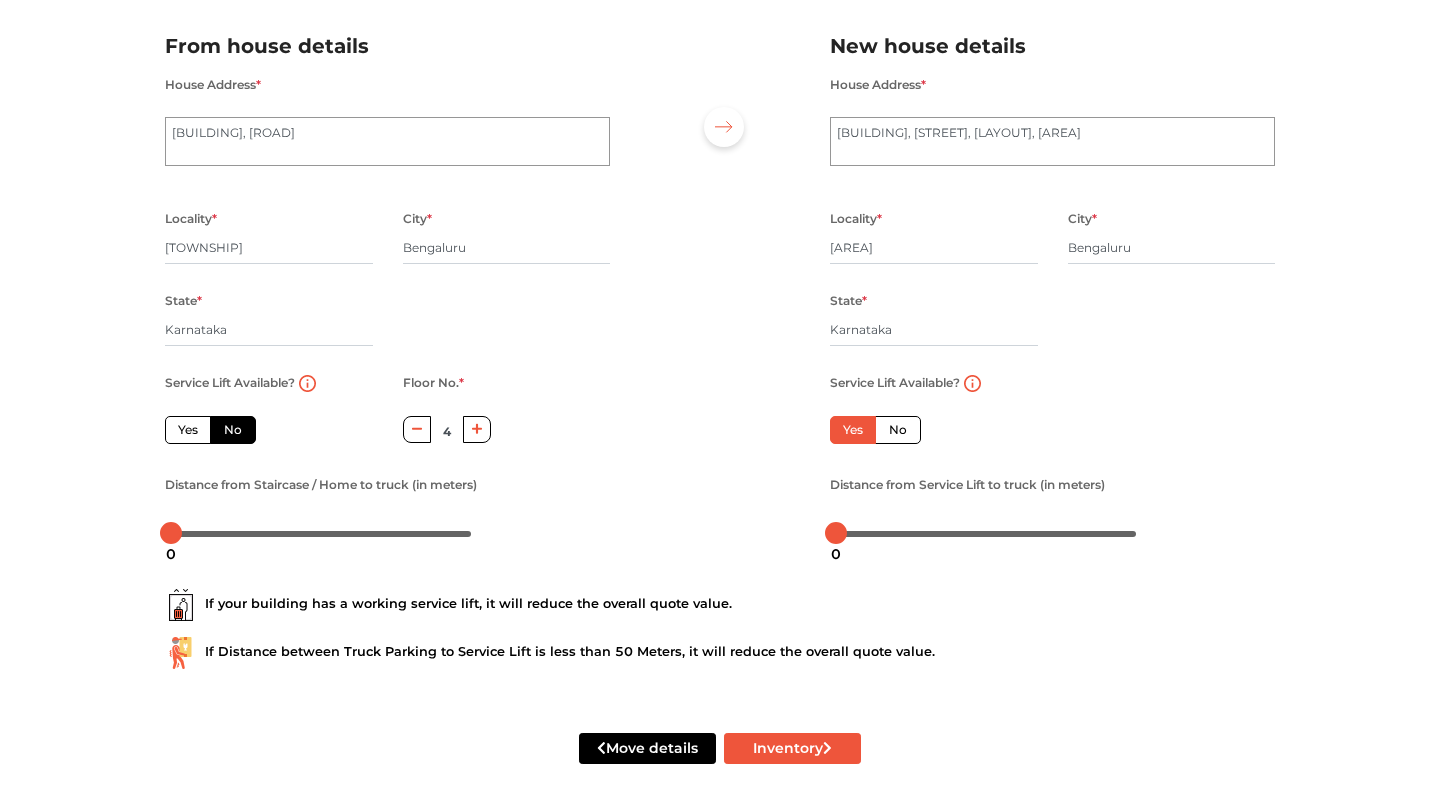 click 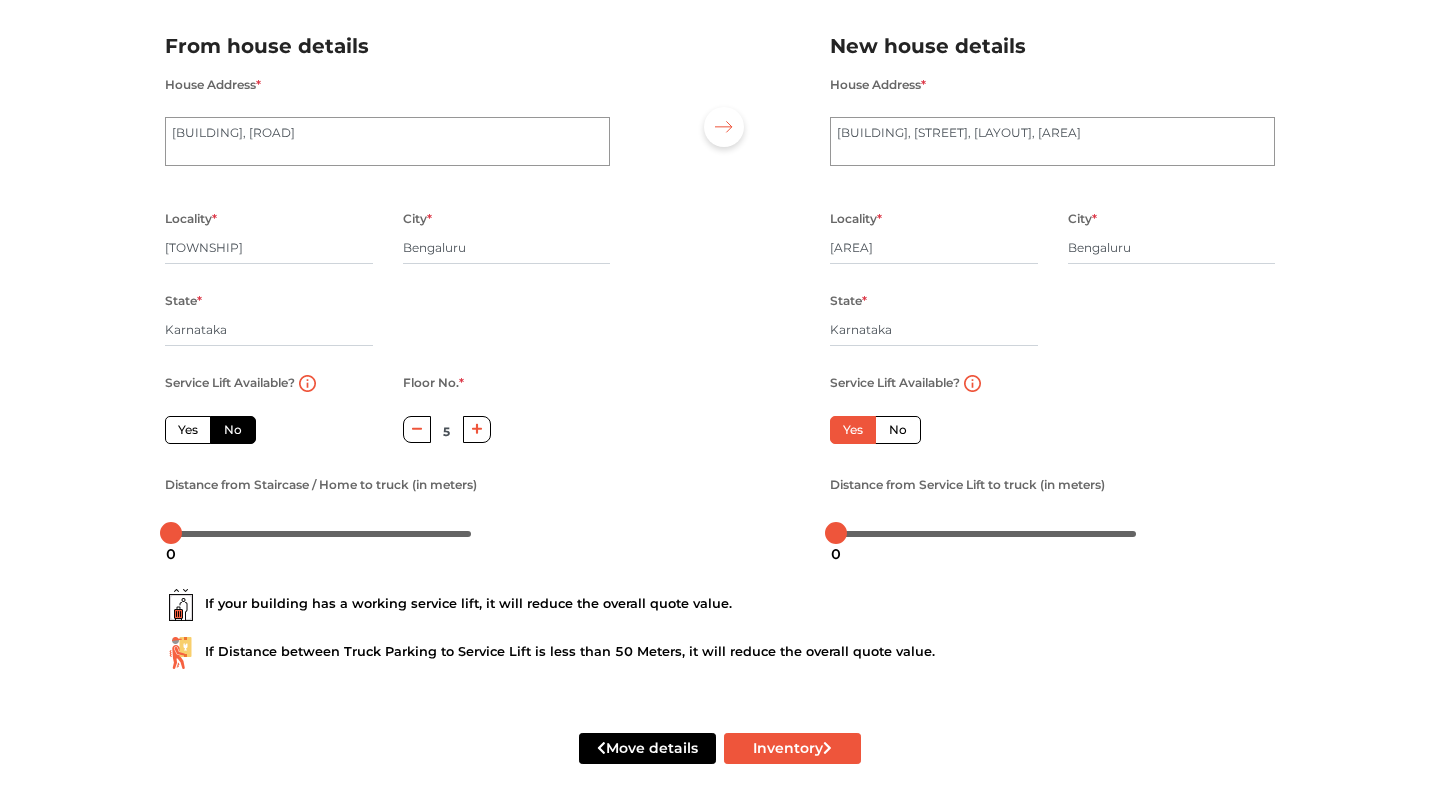 click 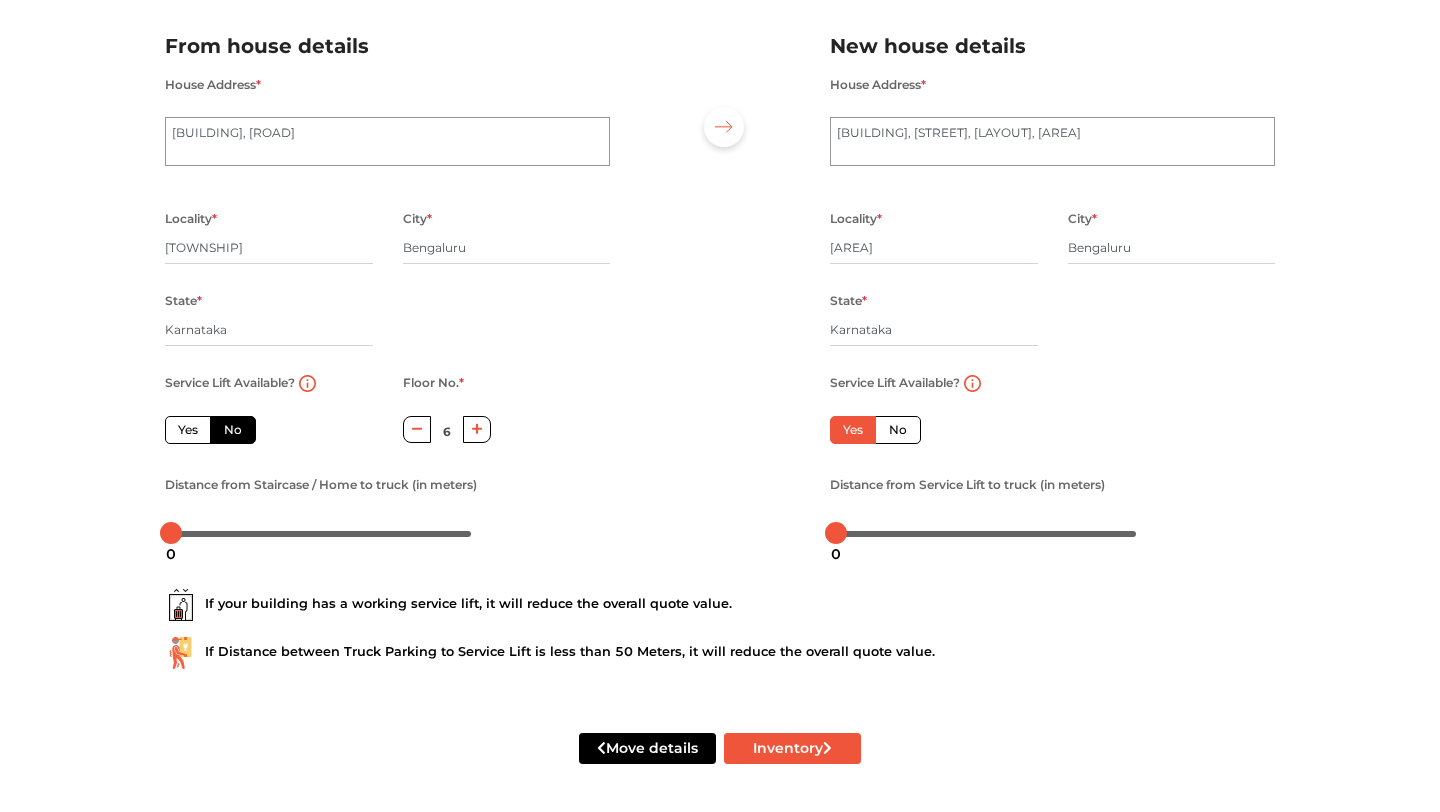 click 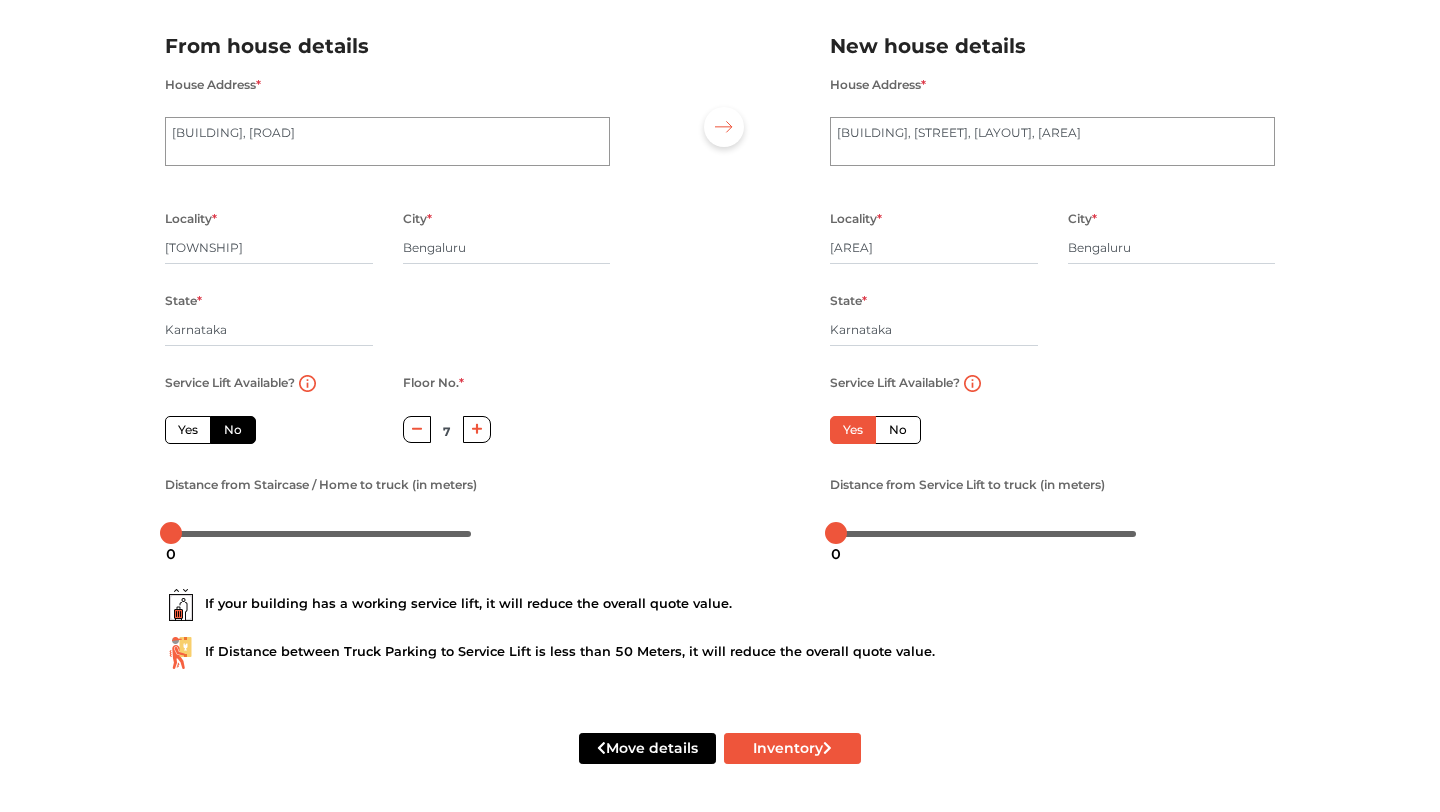 click 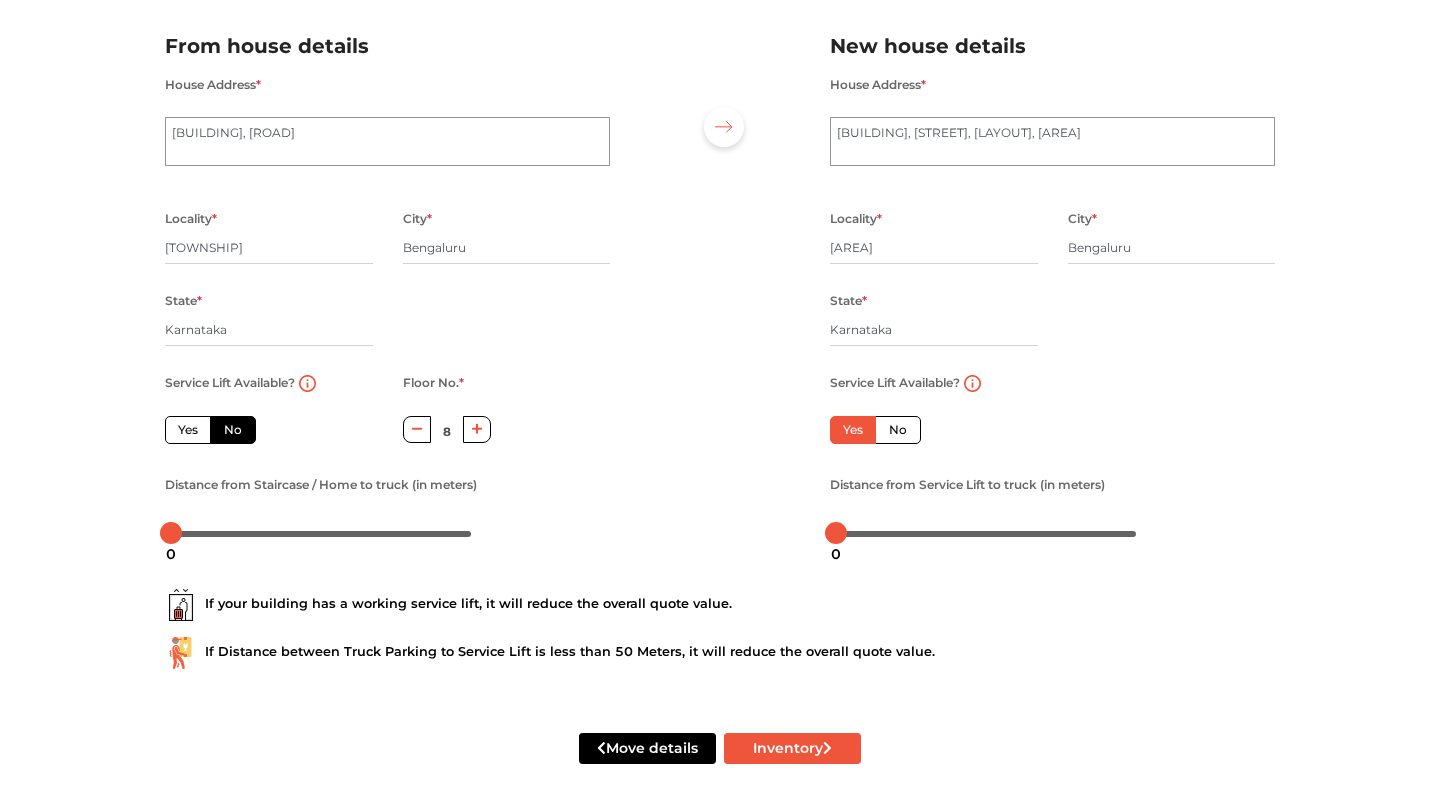 click 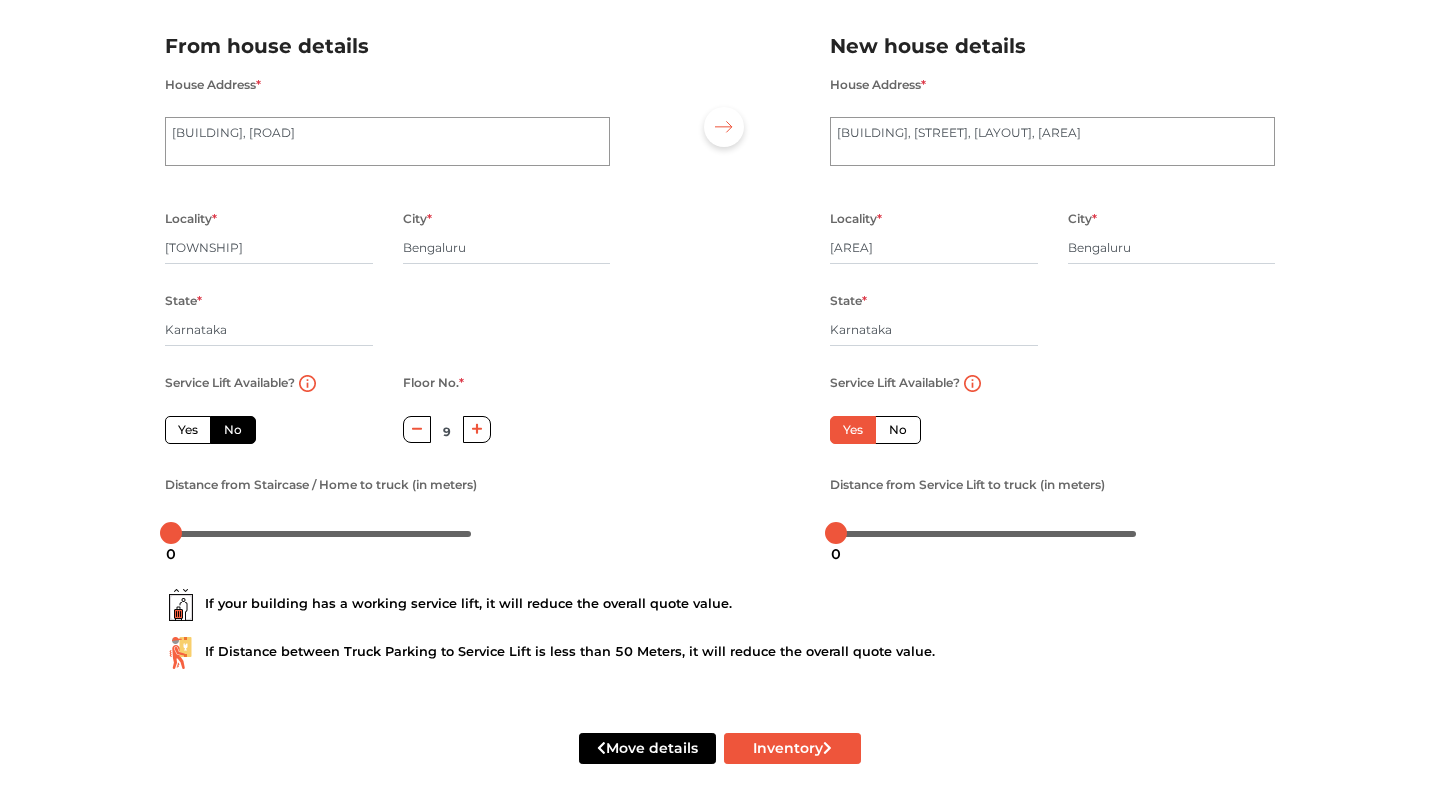 click 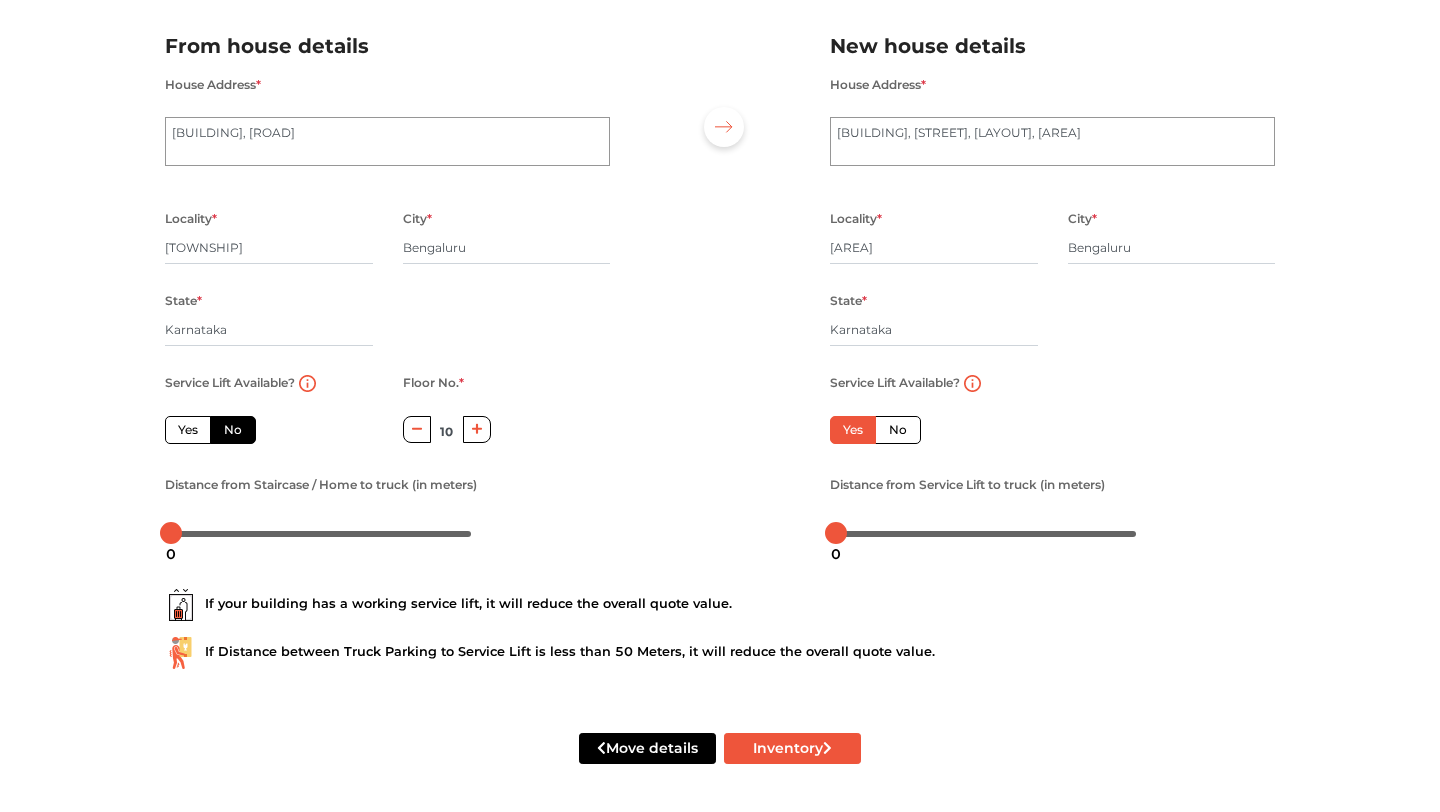 click 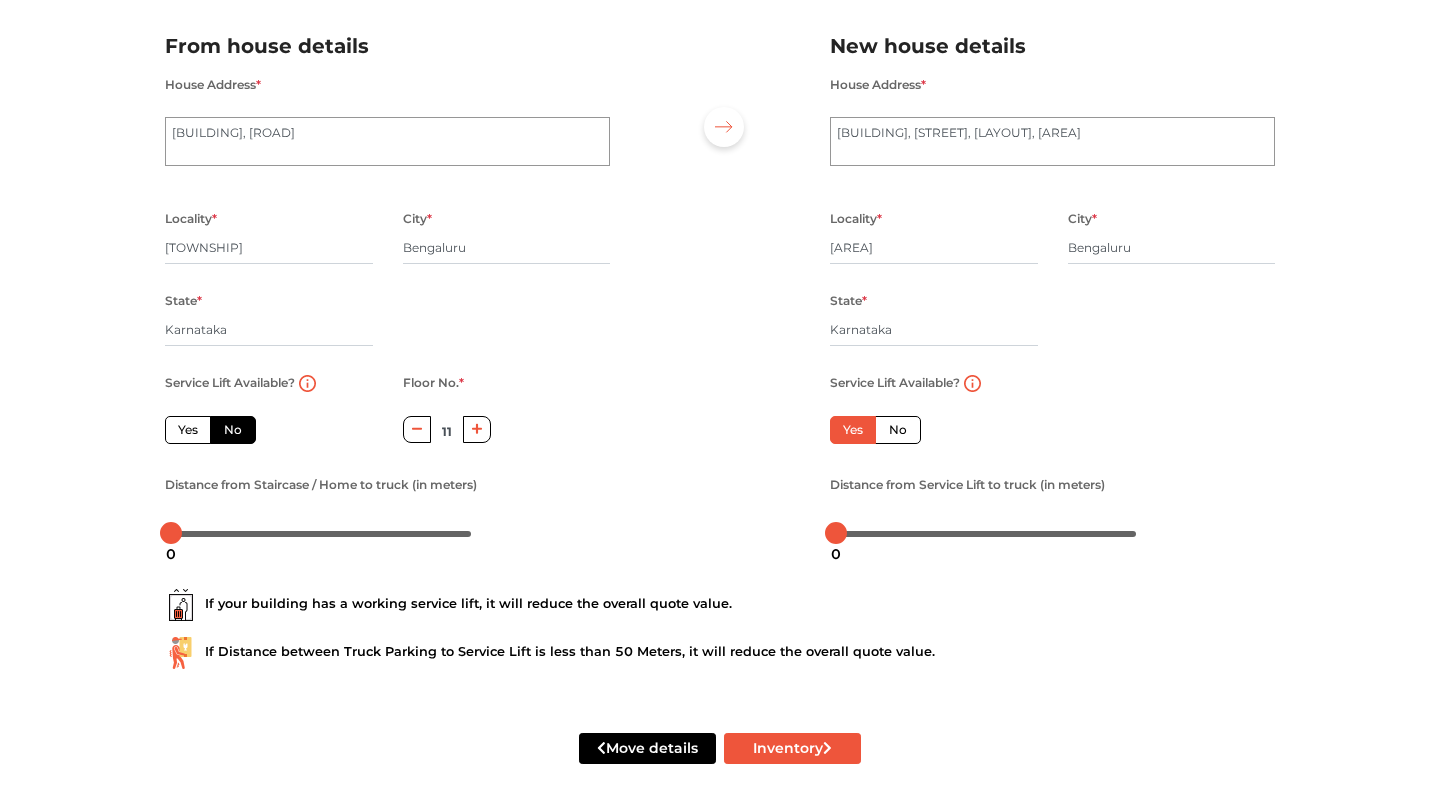 click 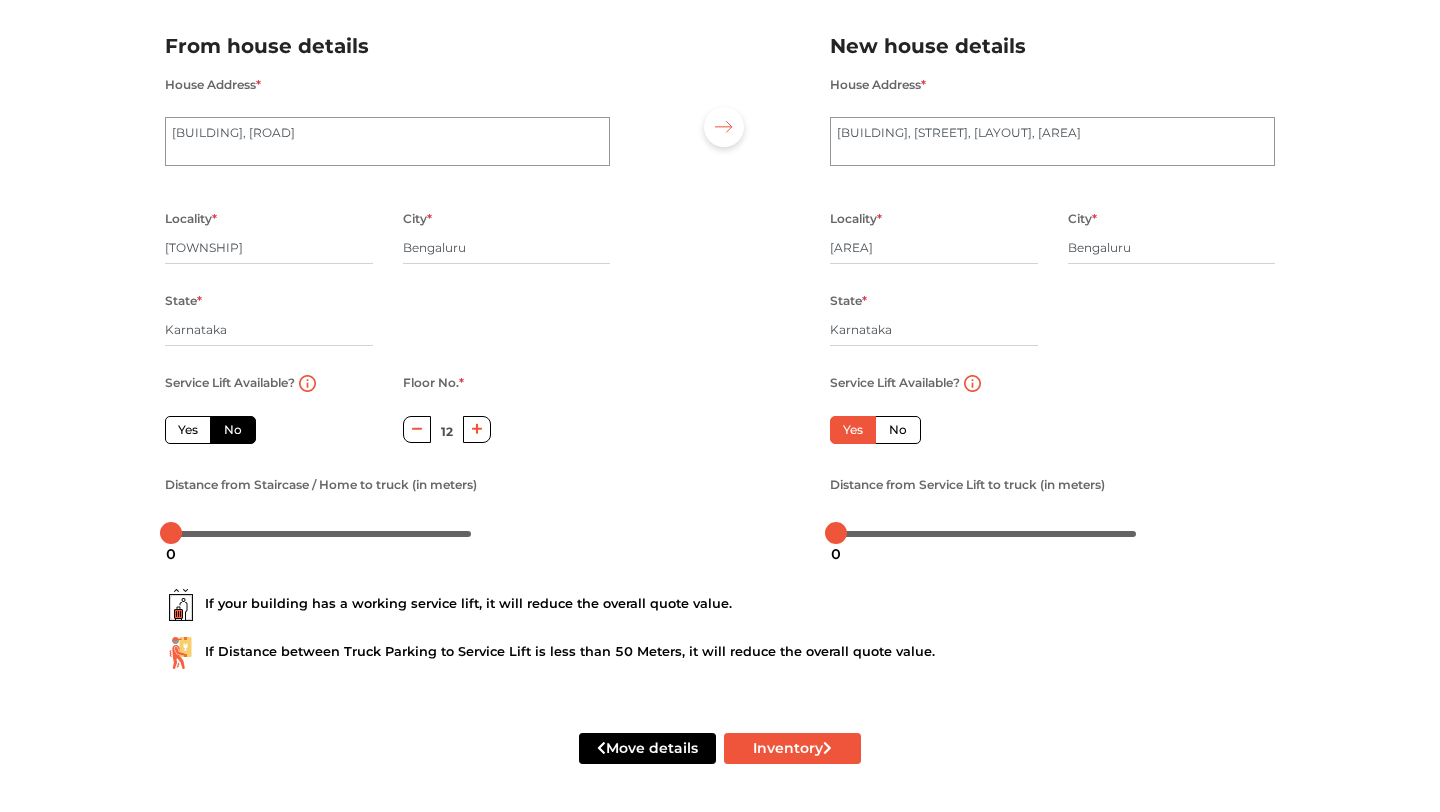 click 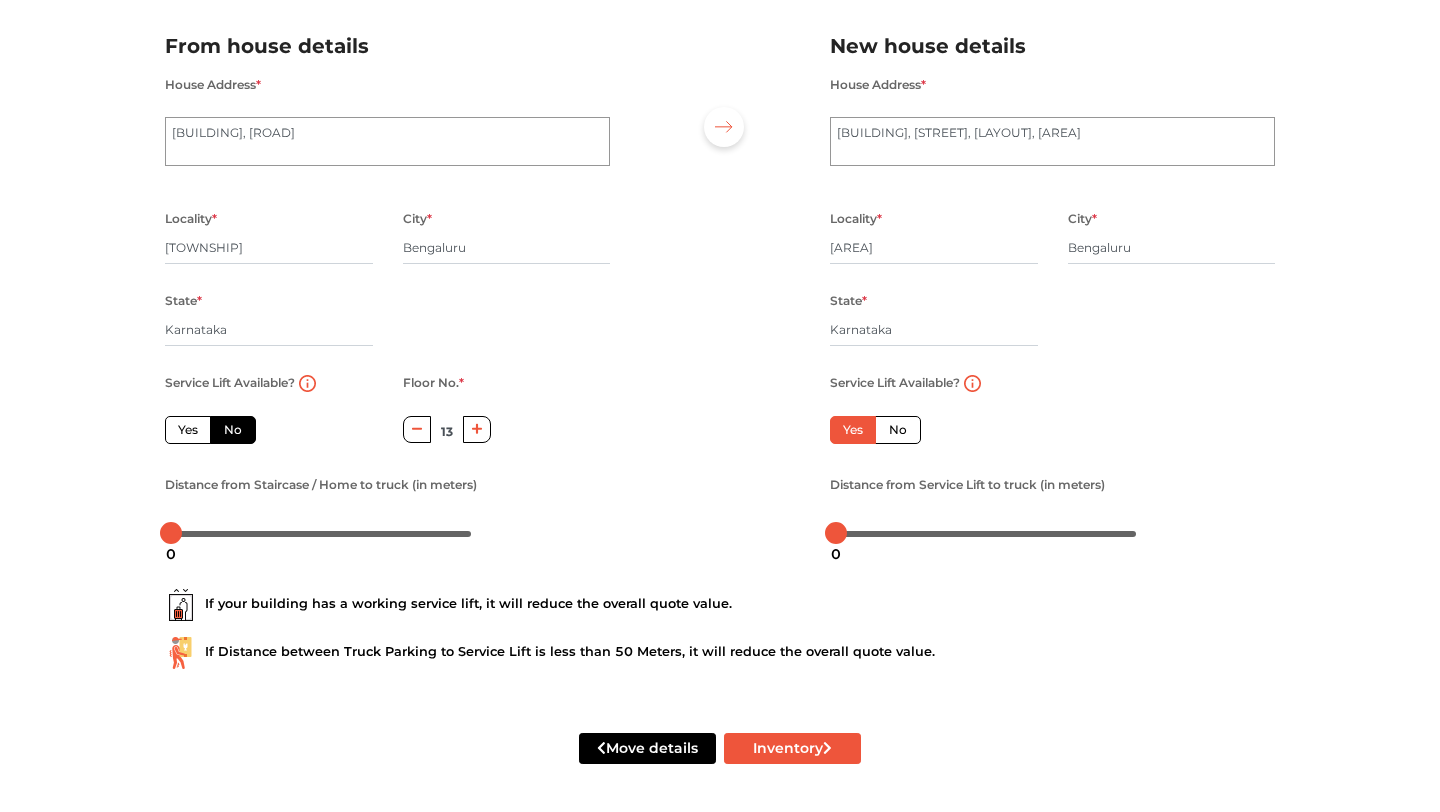 click 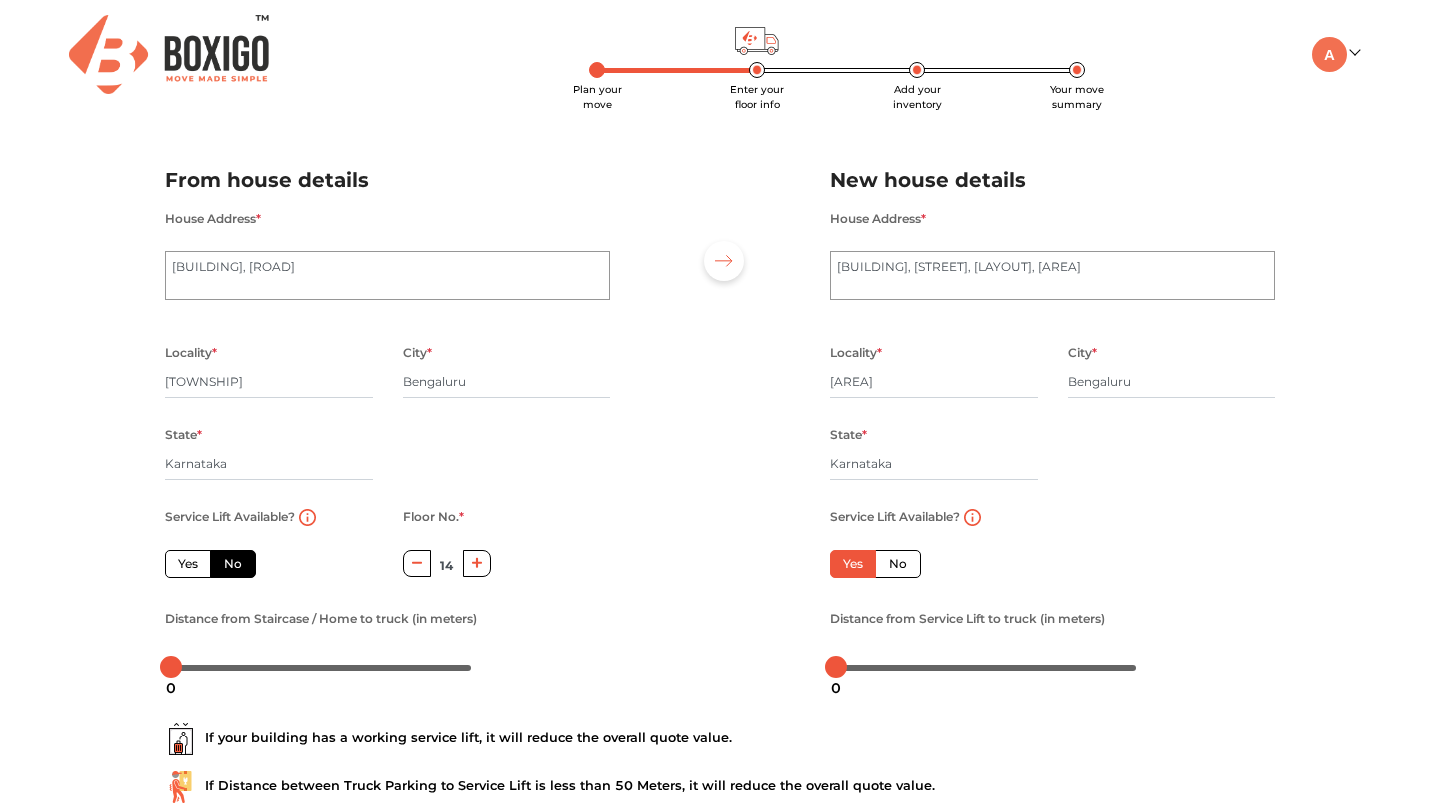 scroll, scrollTop: 134, scrollLeft: 0, axis: vertical 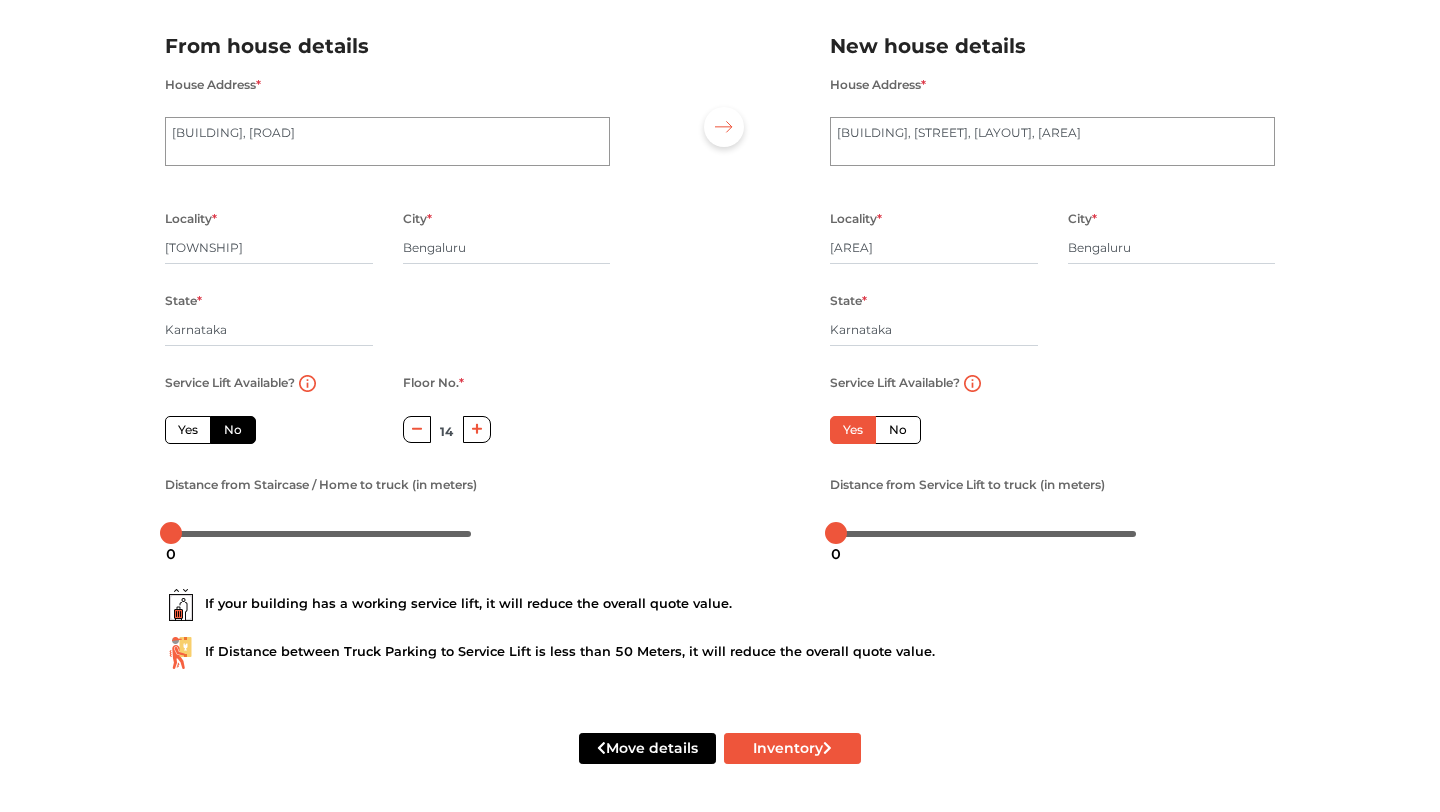 click on "Yes" at bounding box center (188, 430) 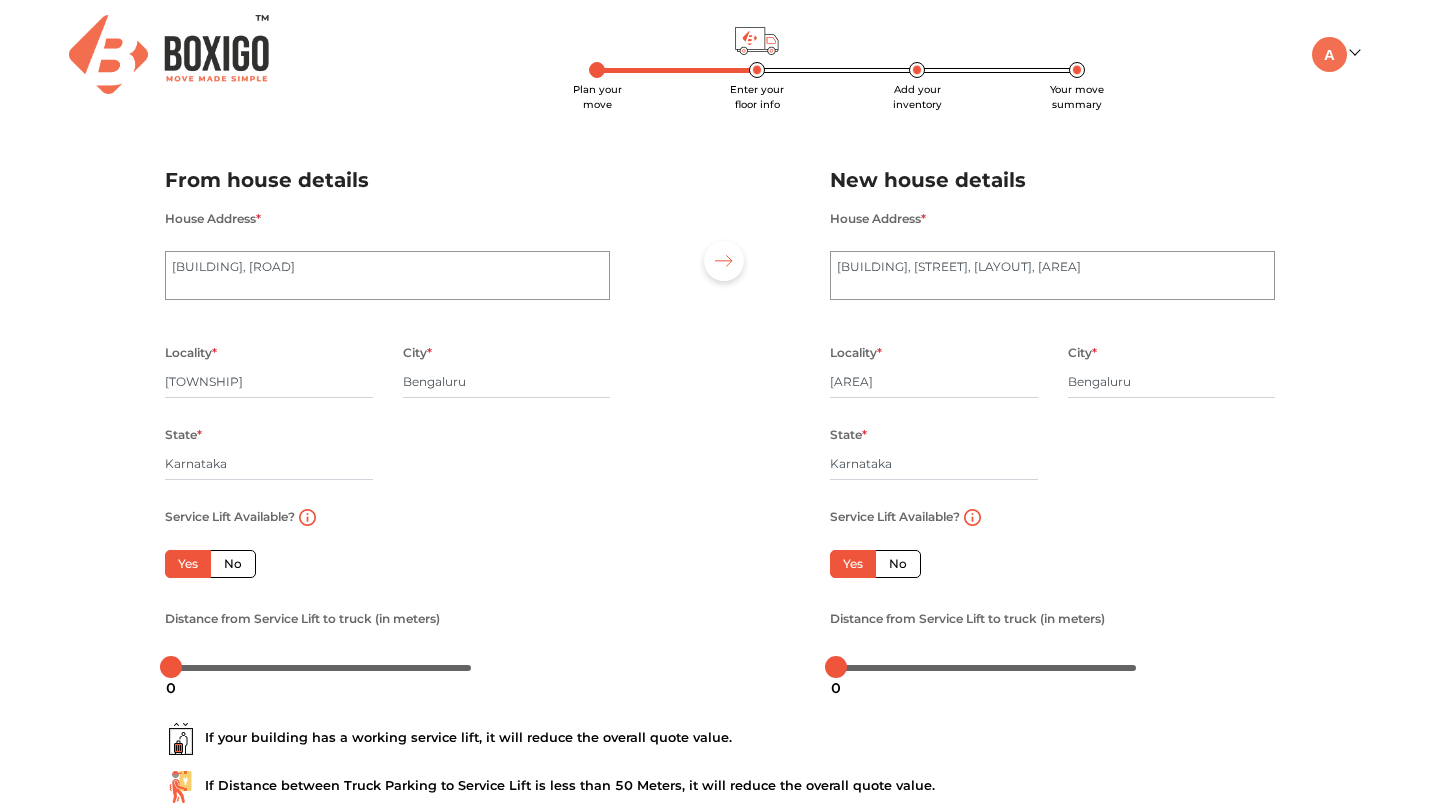scroll, scrollTop: 134, scrollLeft: 0, axis: vertical 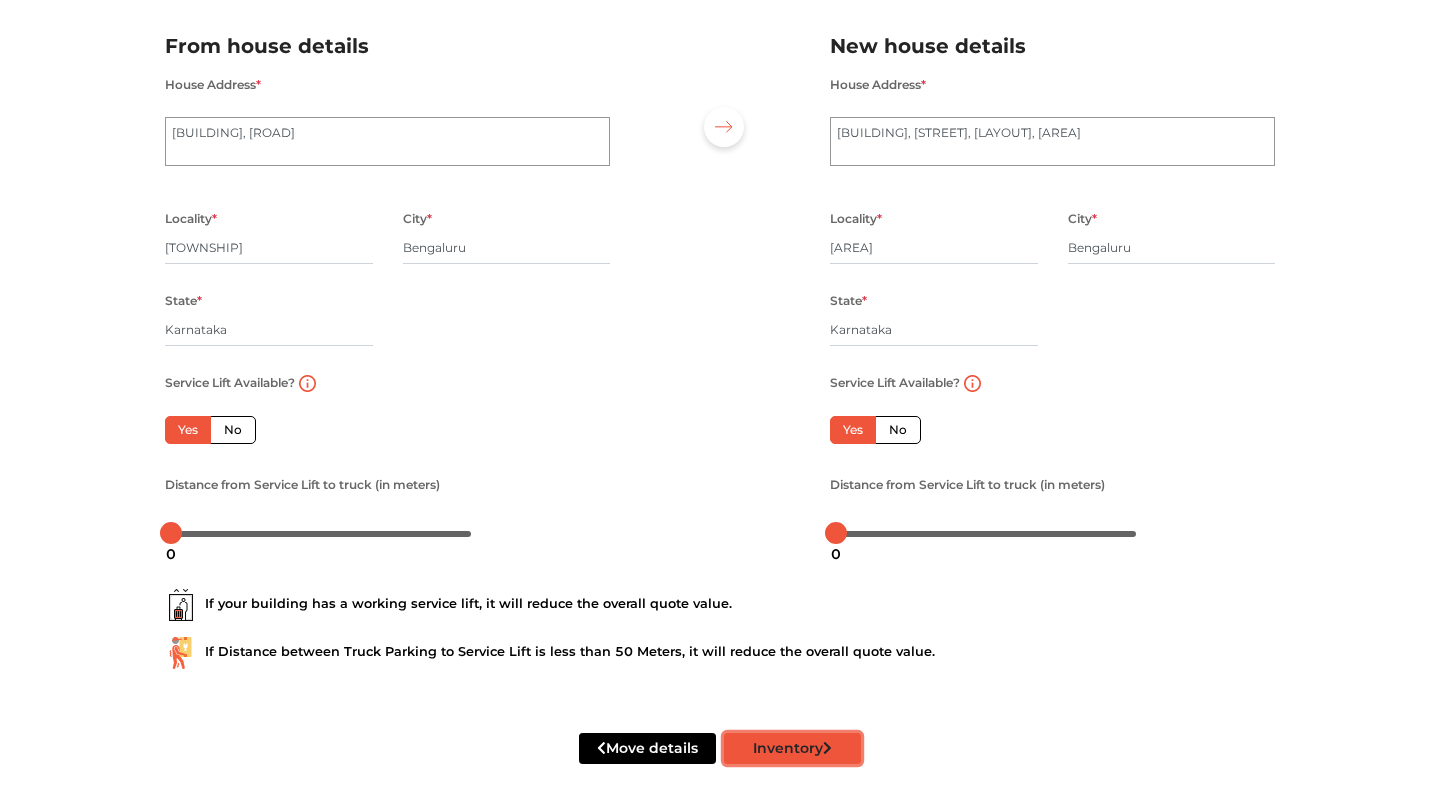 click on "Inventory" at bounding box center (792, 748) 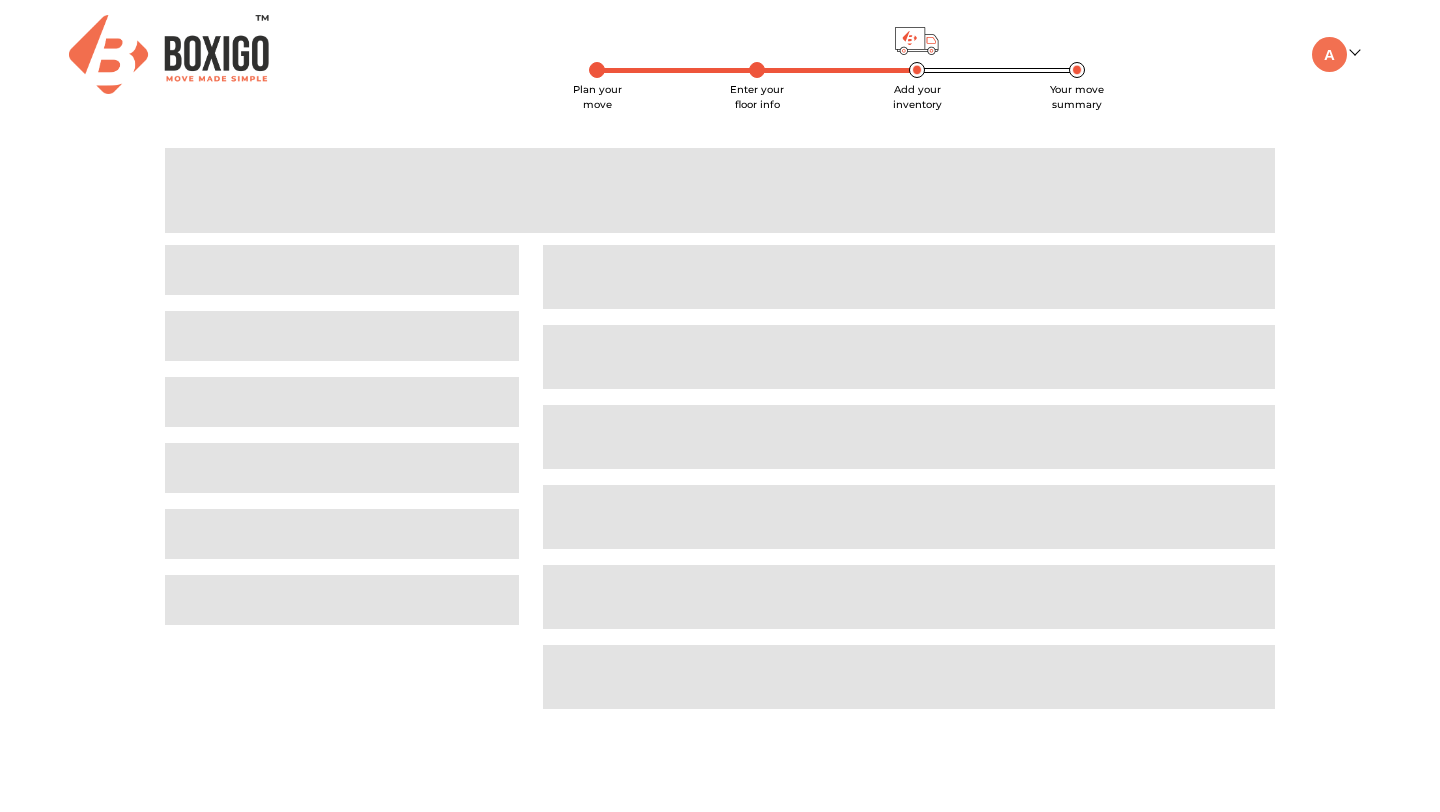 scroll, scrollTop: 0, scrollLeft: 0, axis: both 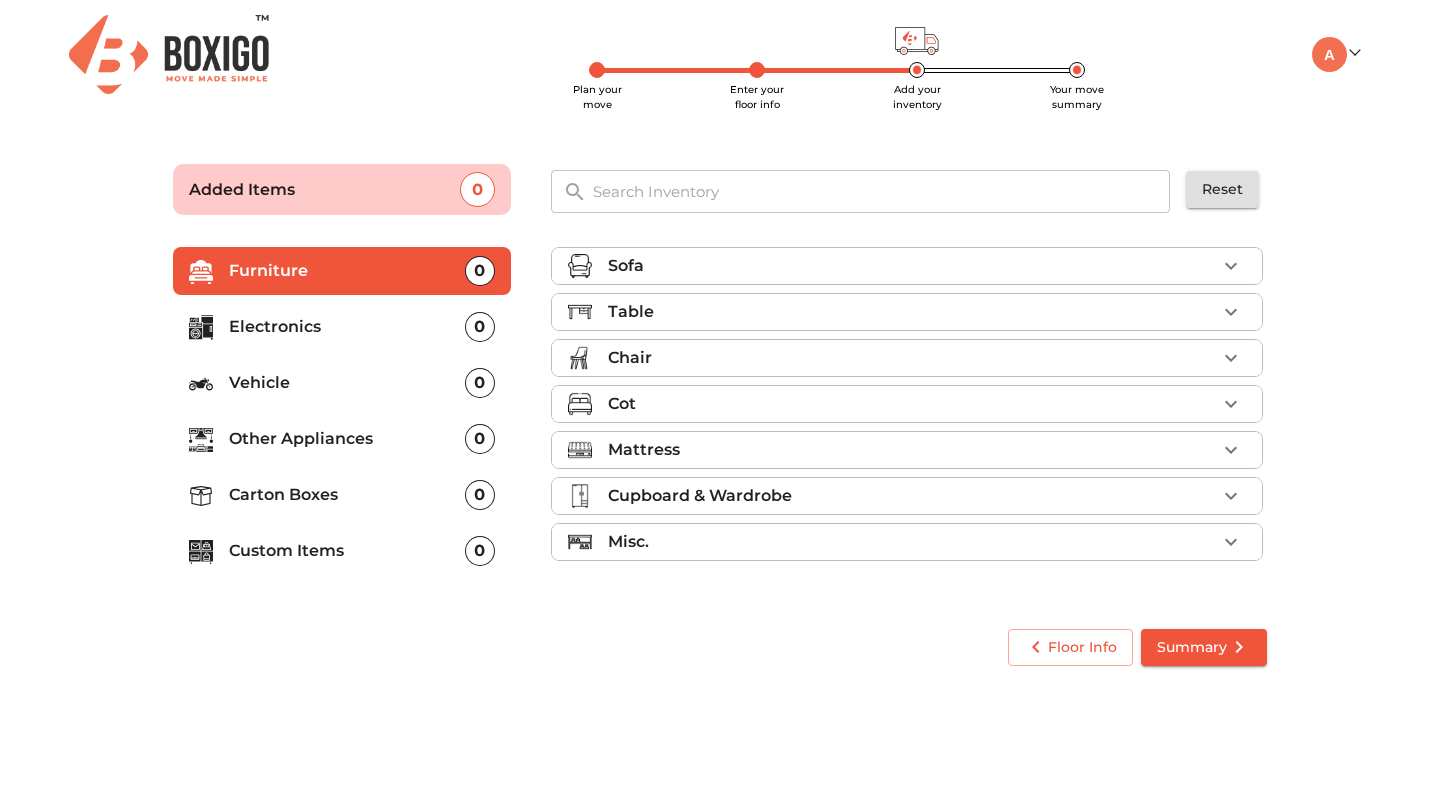 click on "Sofa" at bounding box center (912, 266) 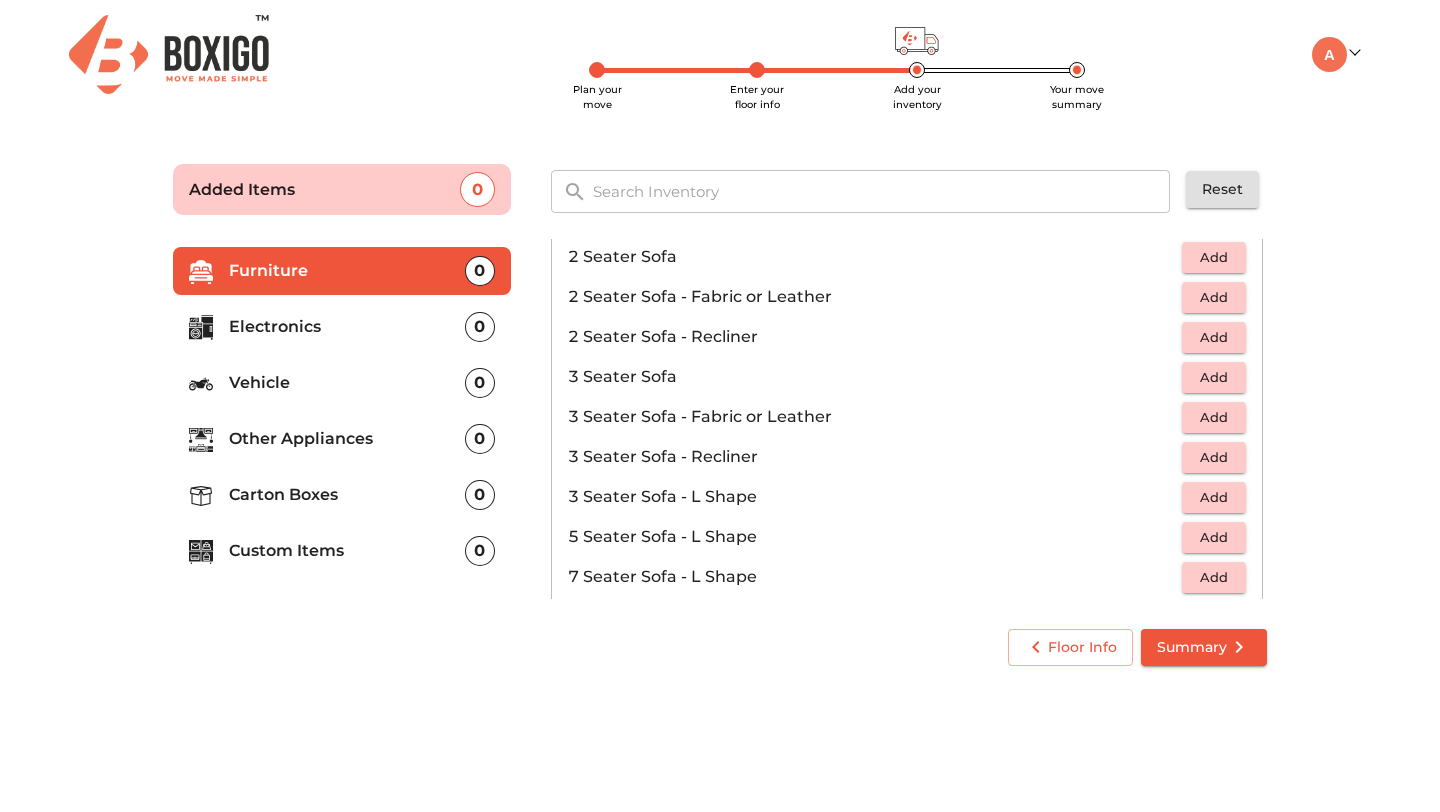 scroll, scrollTop: 180, scrollLeft: 0, axis: vertical 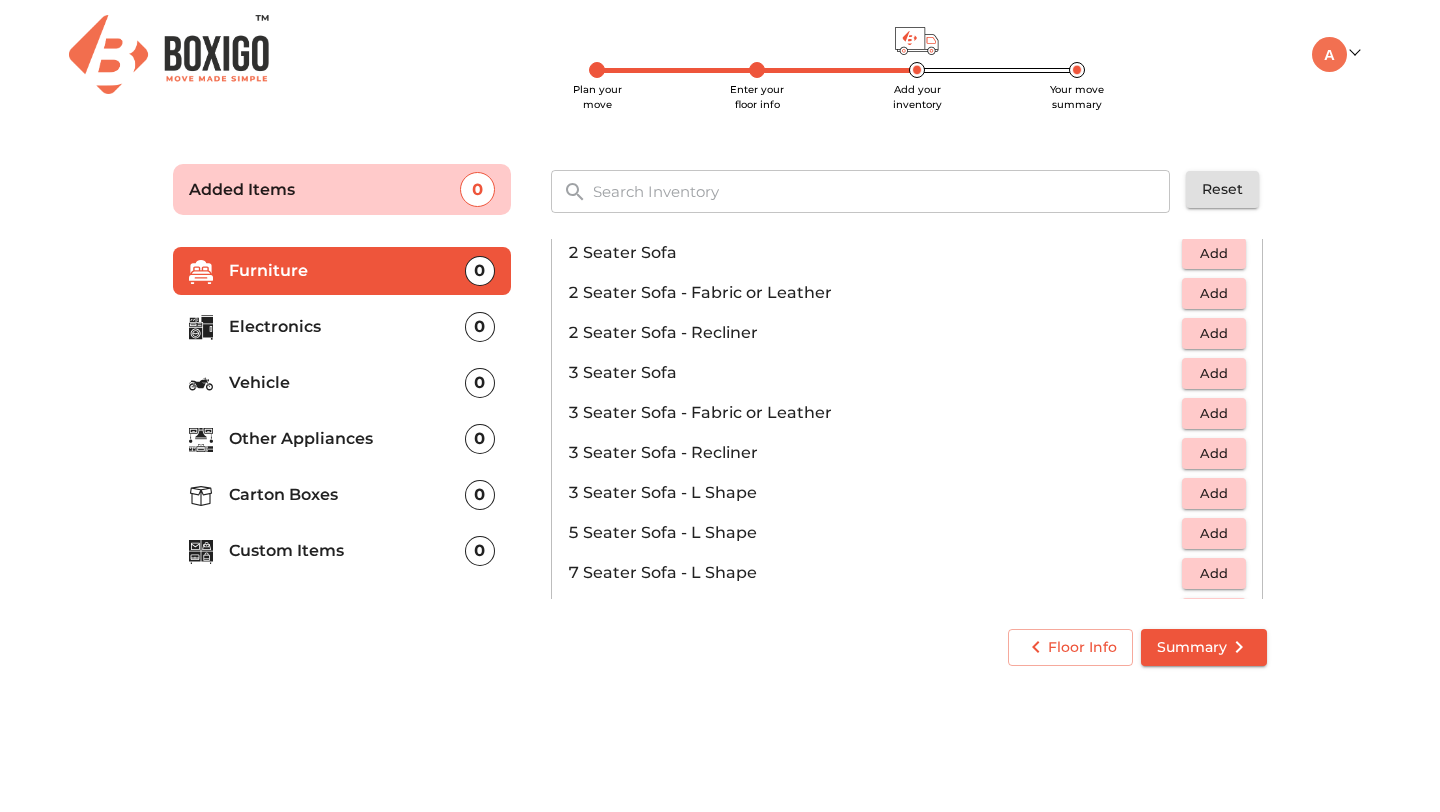 click on "Add" at bounding box center (1214, 533) 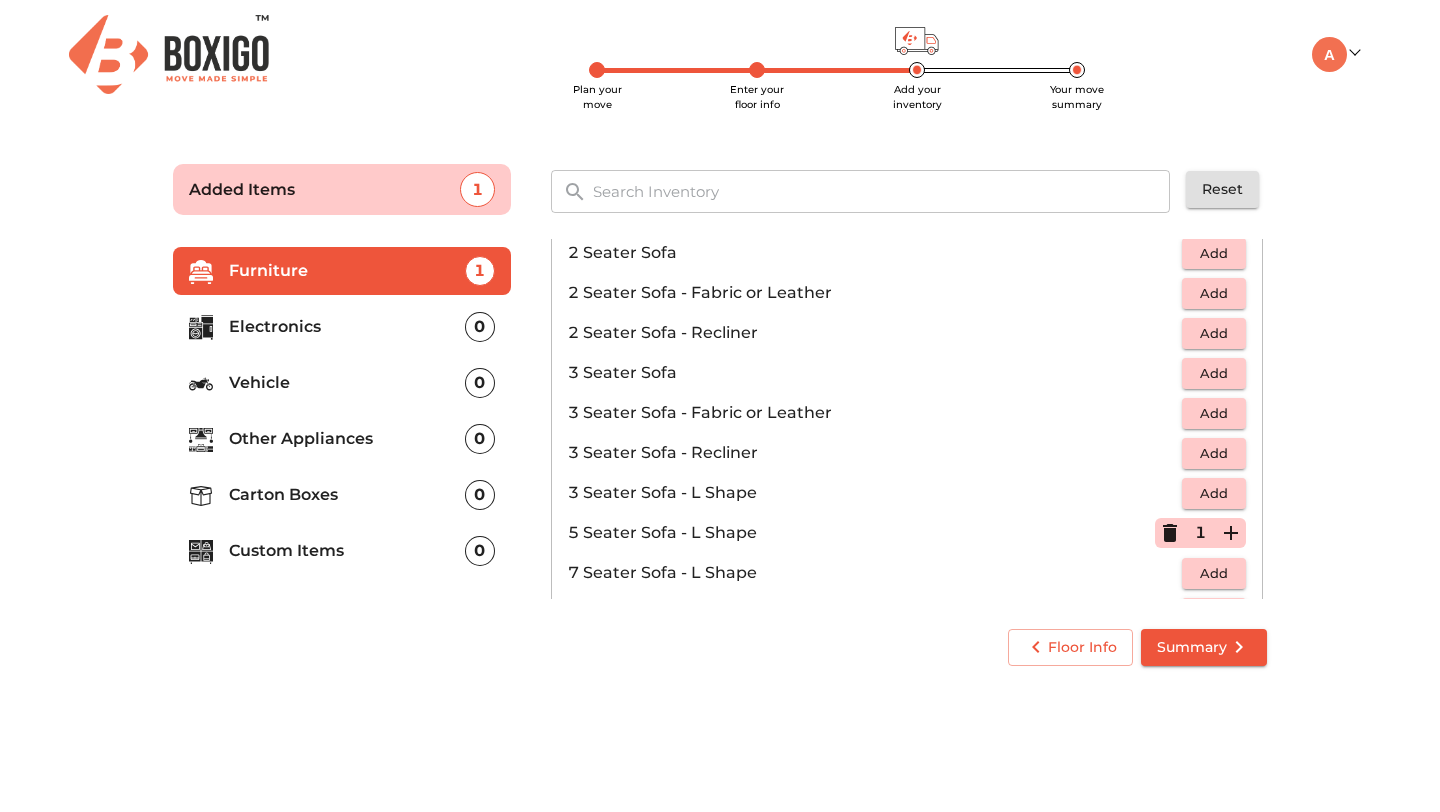 click on "Summary" at bounding box center [1204, 647] 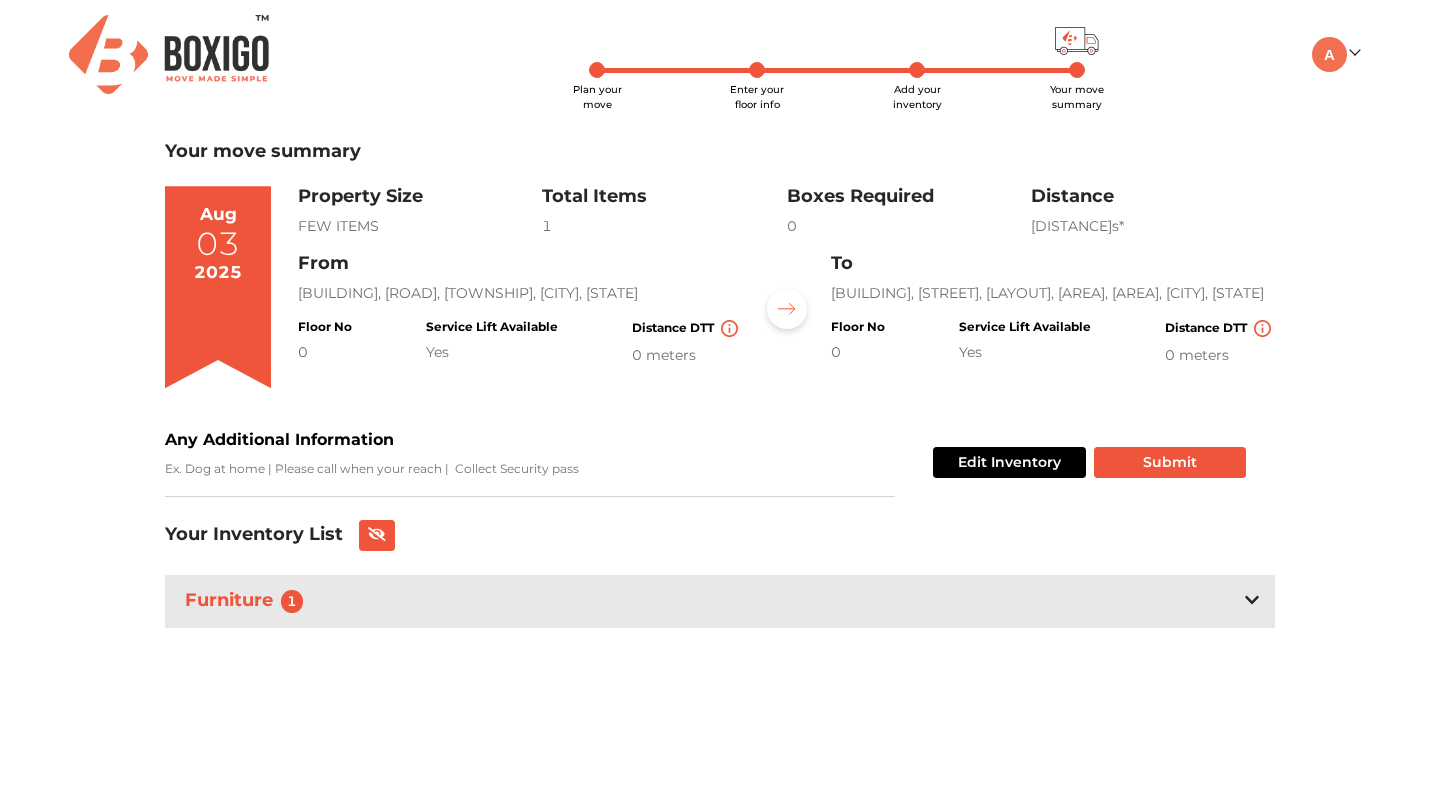 click on "Furniture 1" at bounding box center (720, 601) 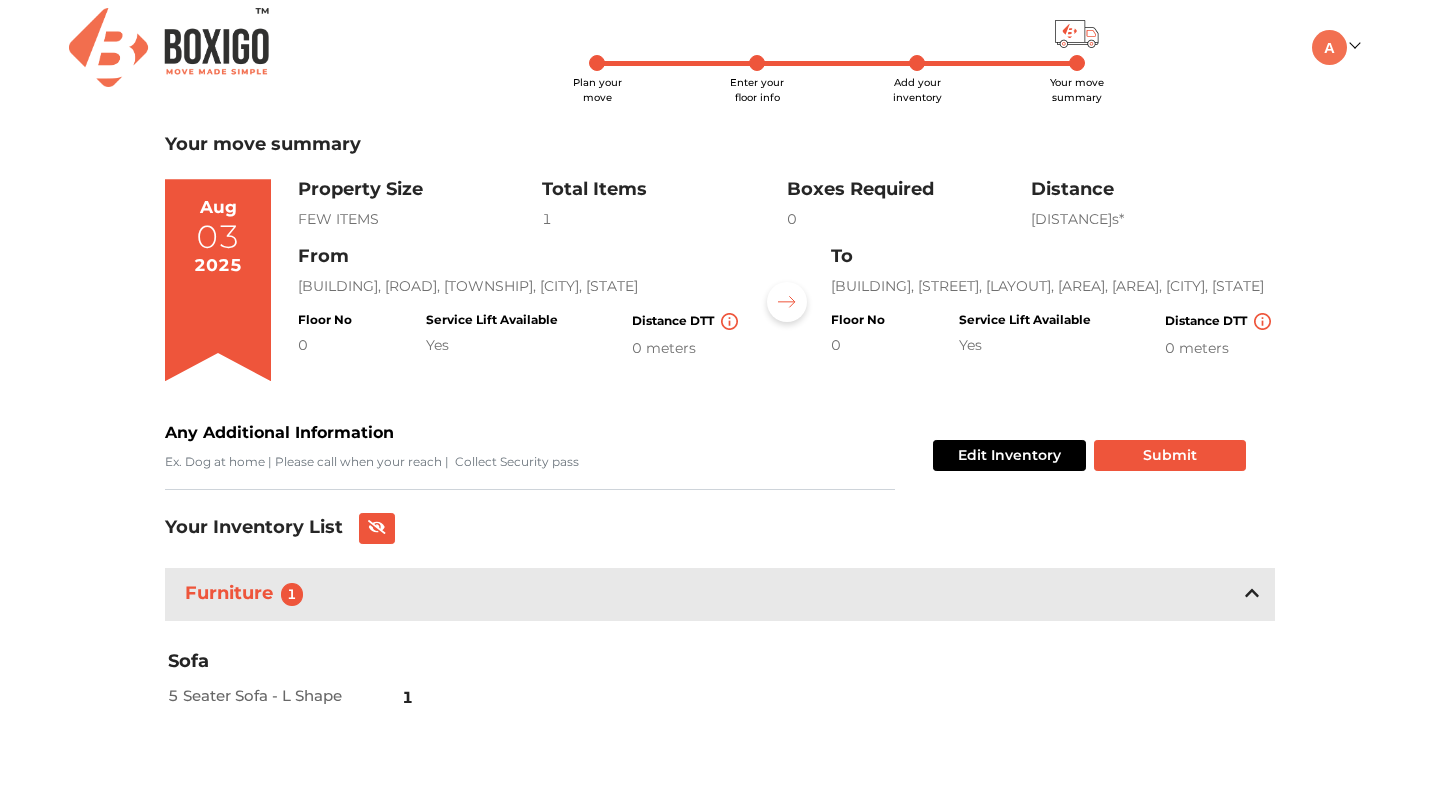 scroll, scrollTop: 0, scrollLeft: 0, axis: both 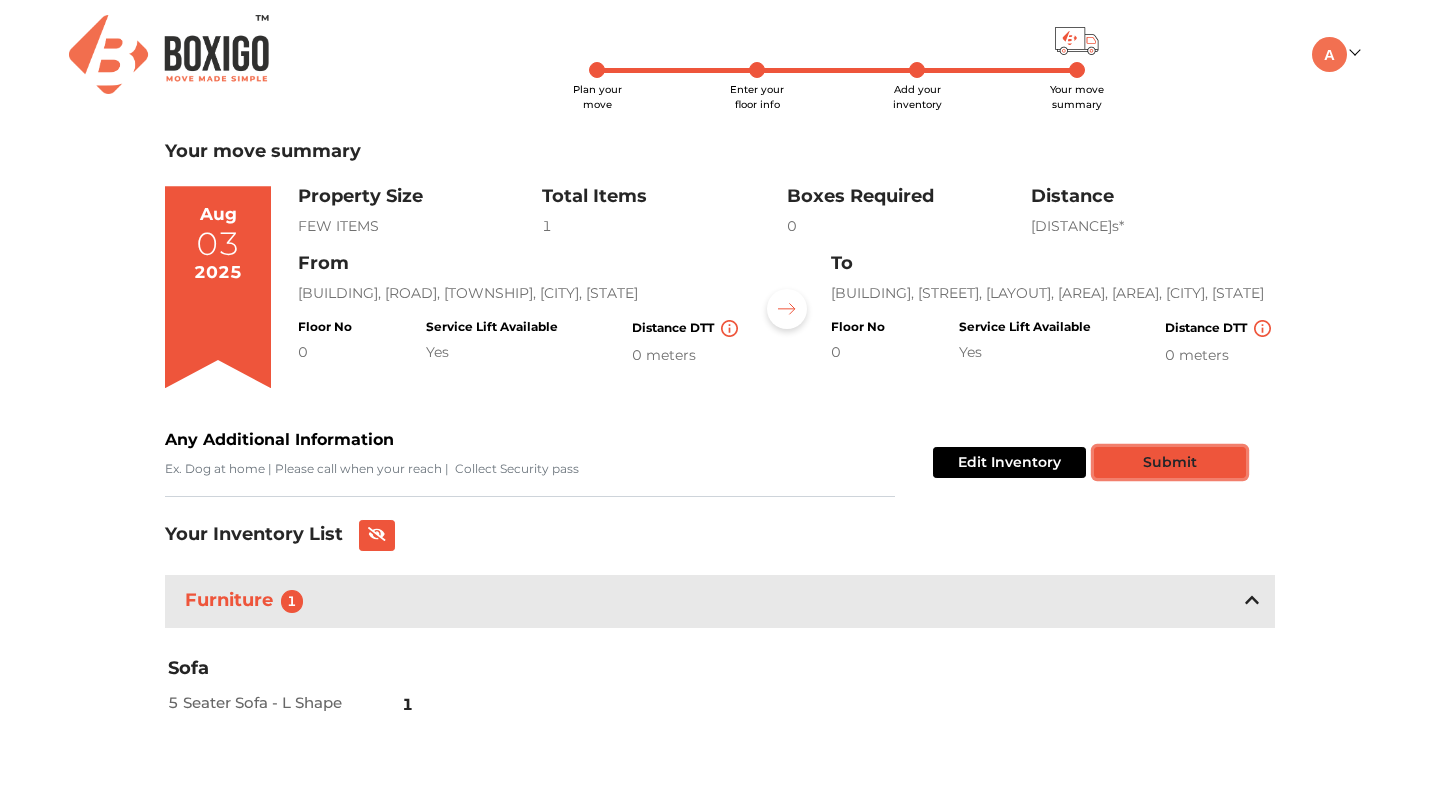 click on "Submit" at bounding box center (1170, 462) 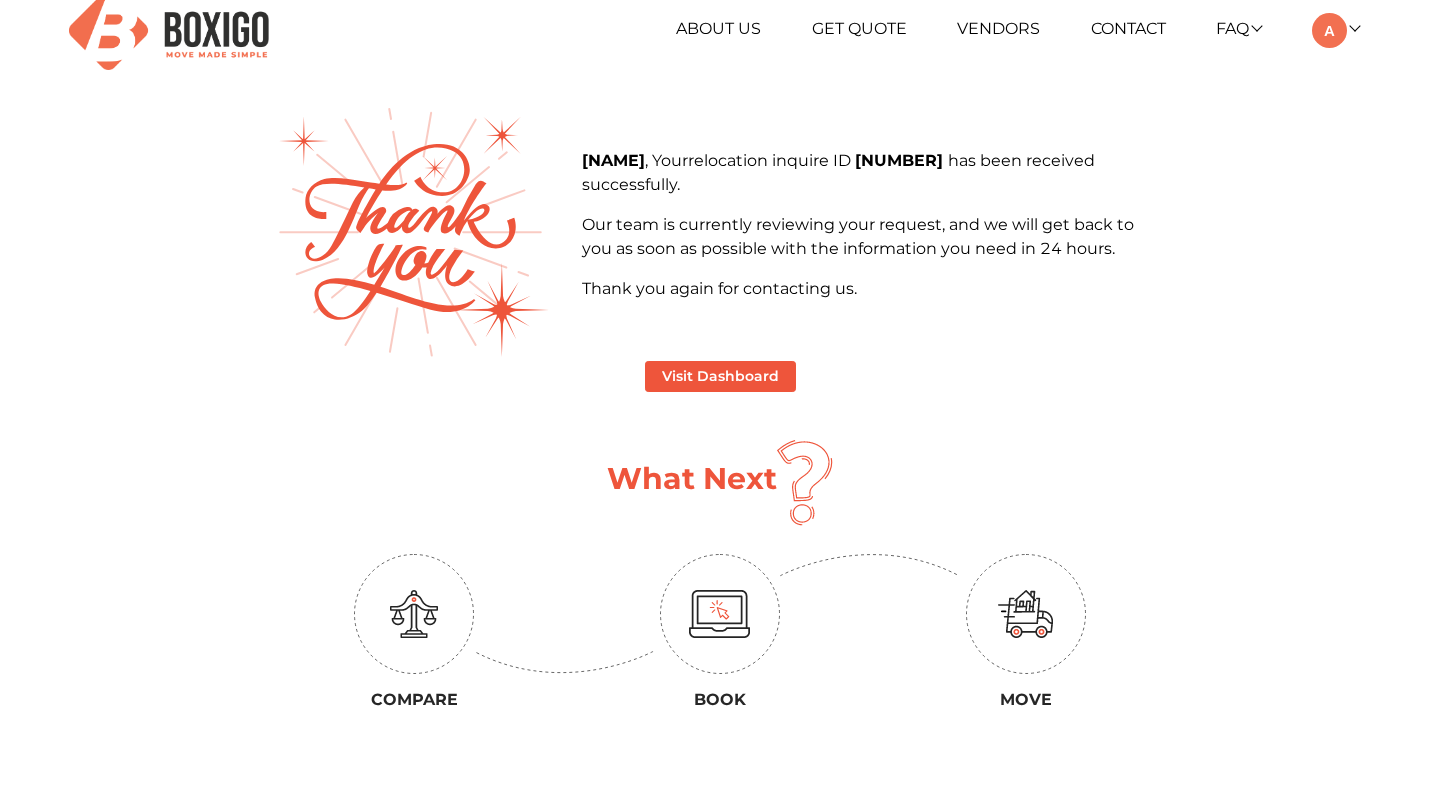 scroll, scrollTop: 0, scrollLeft: 0, axis: both 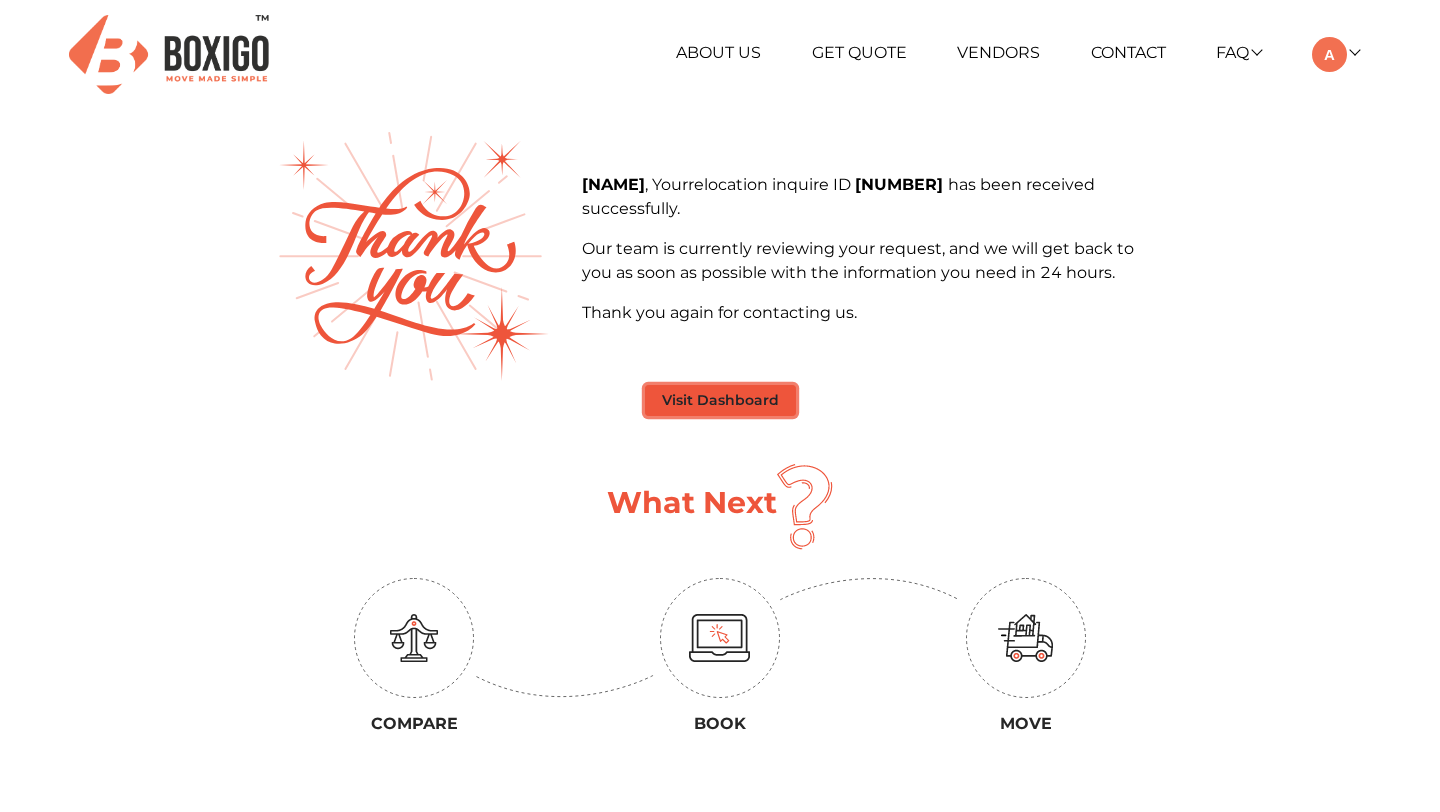 click on "Visit Dashboard" at bounding box center [720, 400] 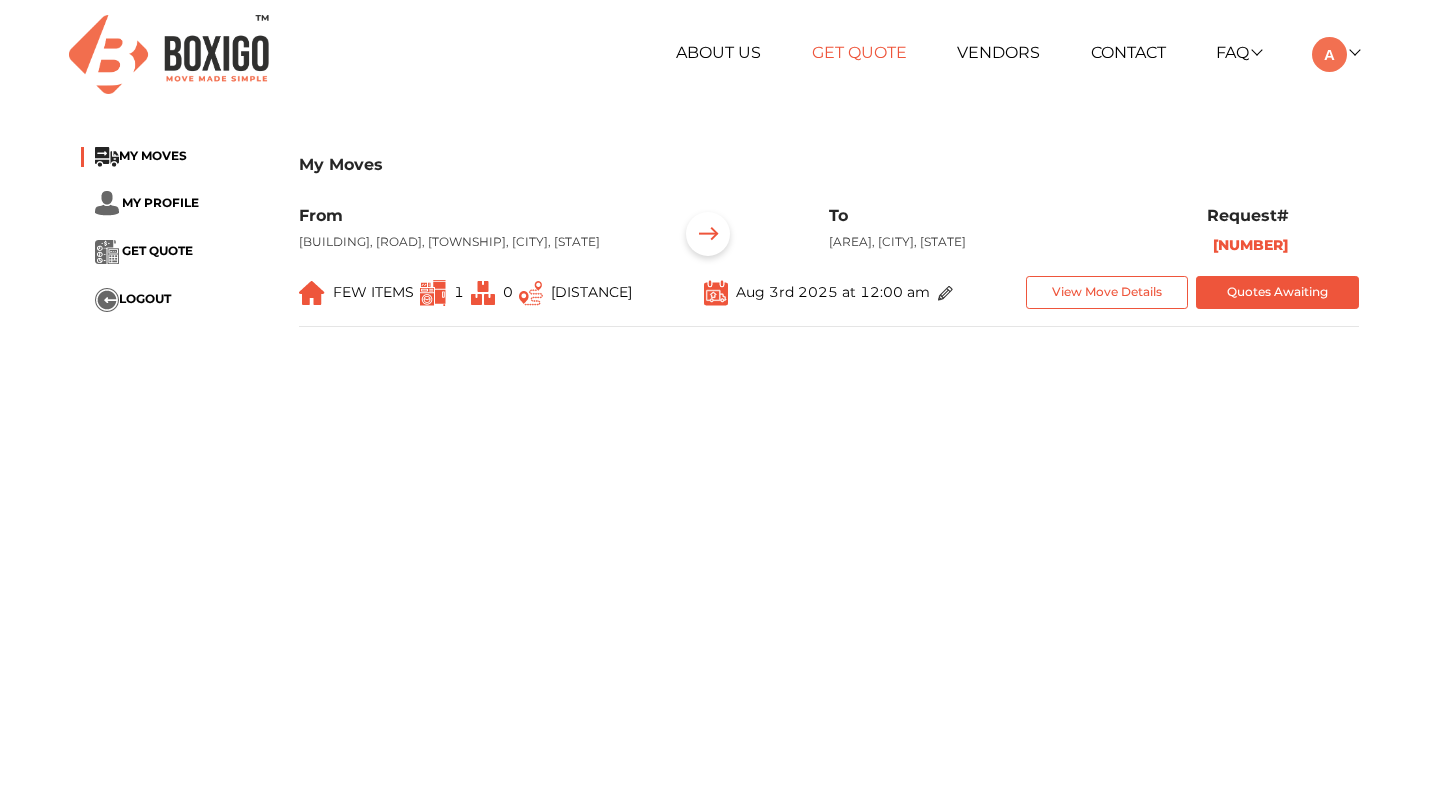 click on "Get Quote" at bounding box center (859, 52) 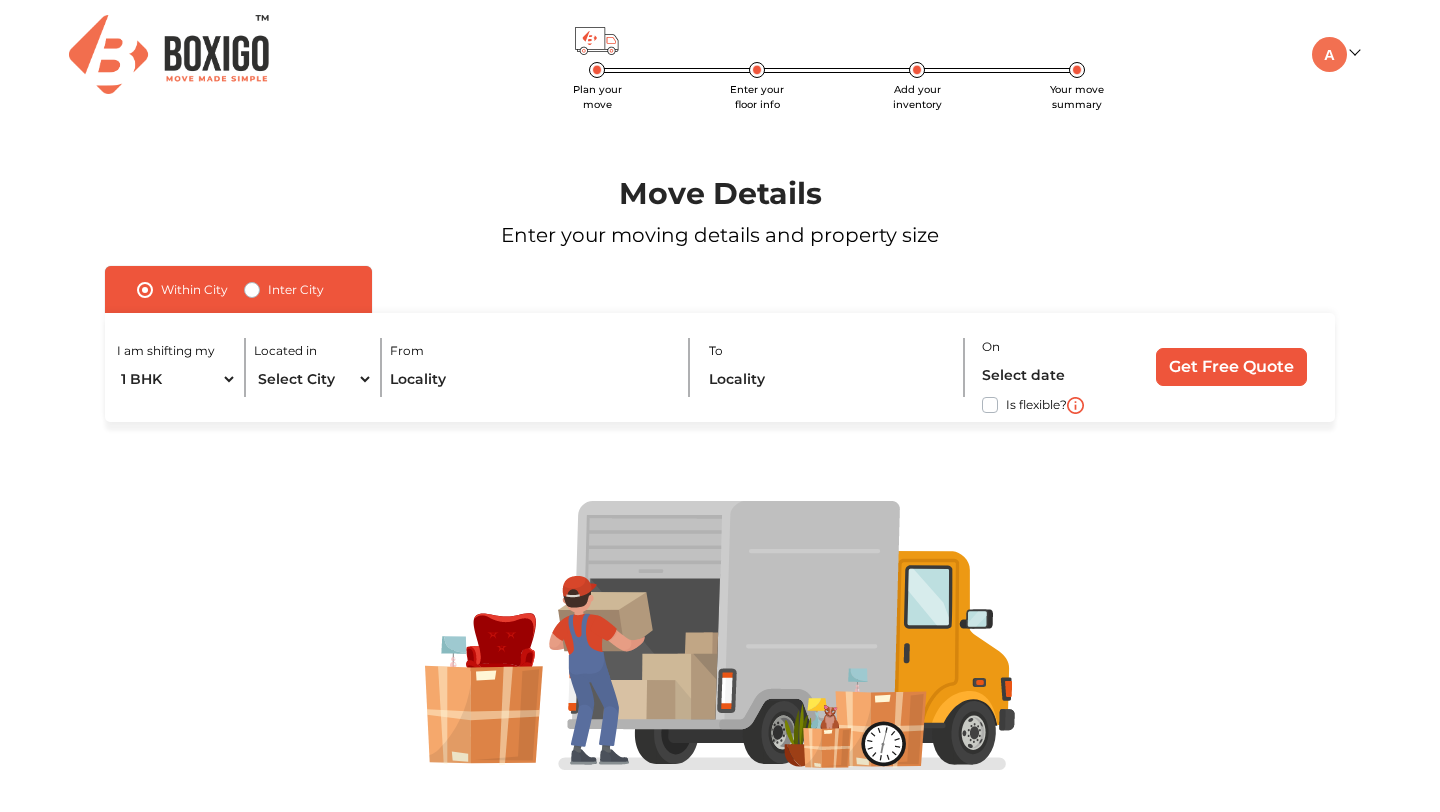 click at bounding box center [169, 54] 